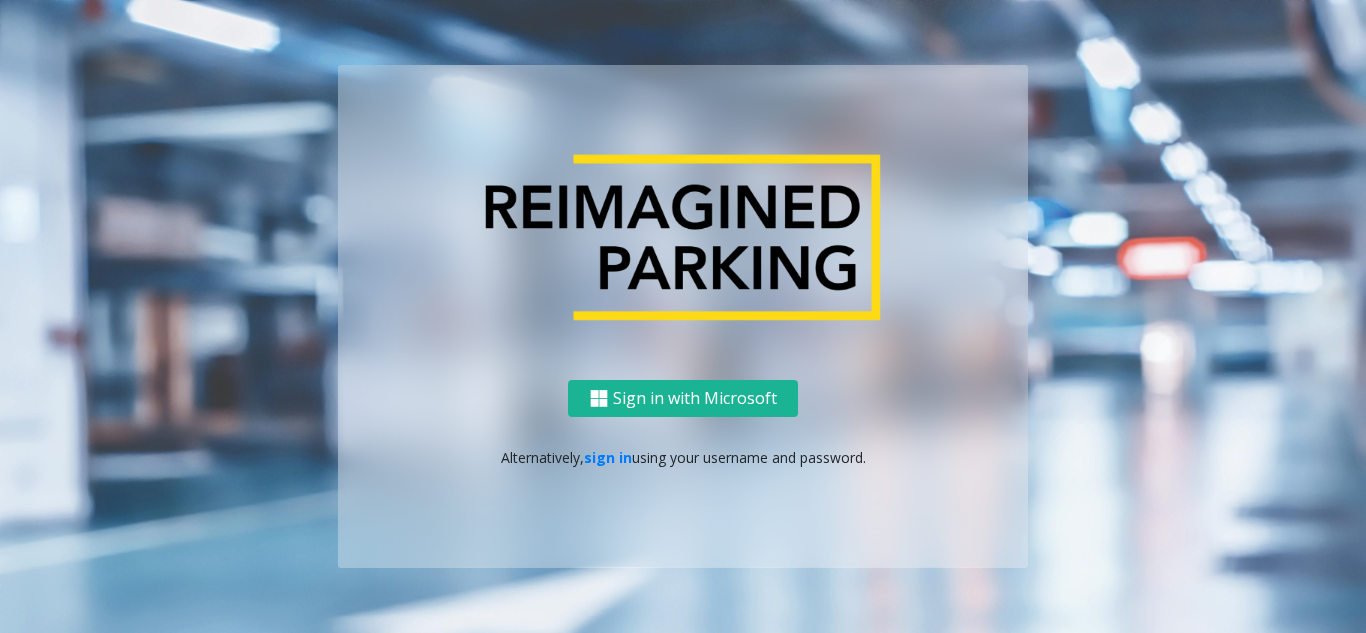scroll, scrollTop: 0, scrollLeft: 0, axis: both 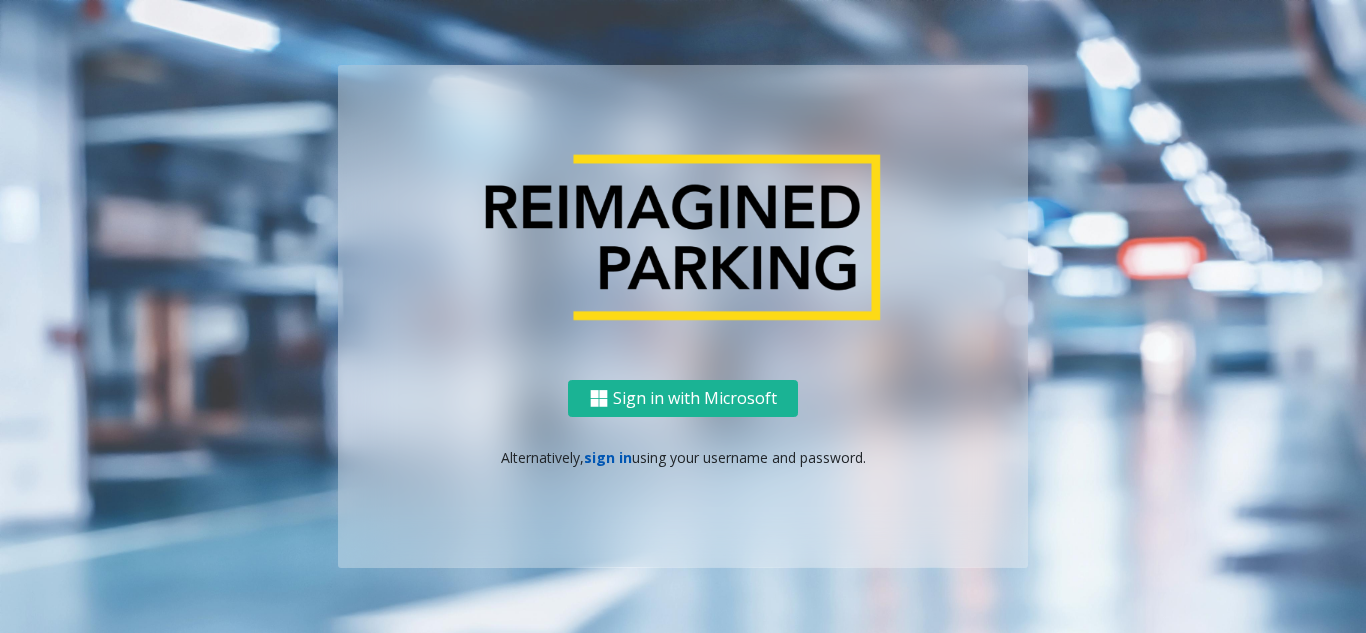 click on "sign in" 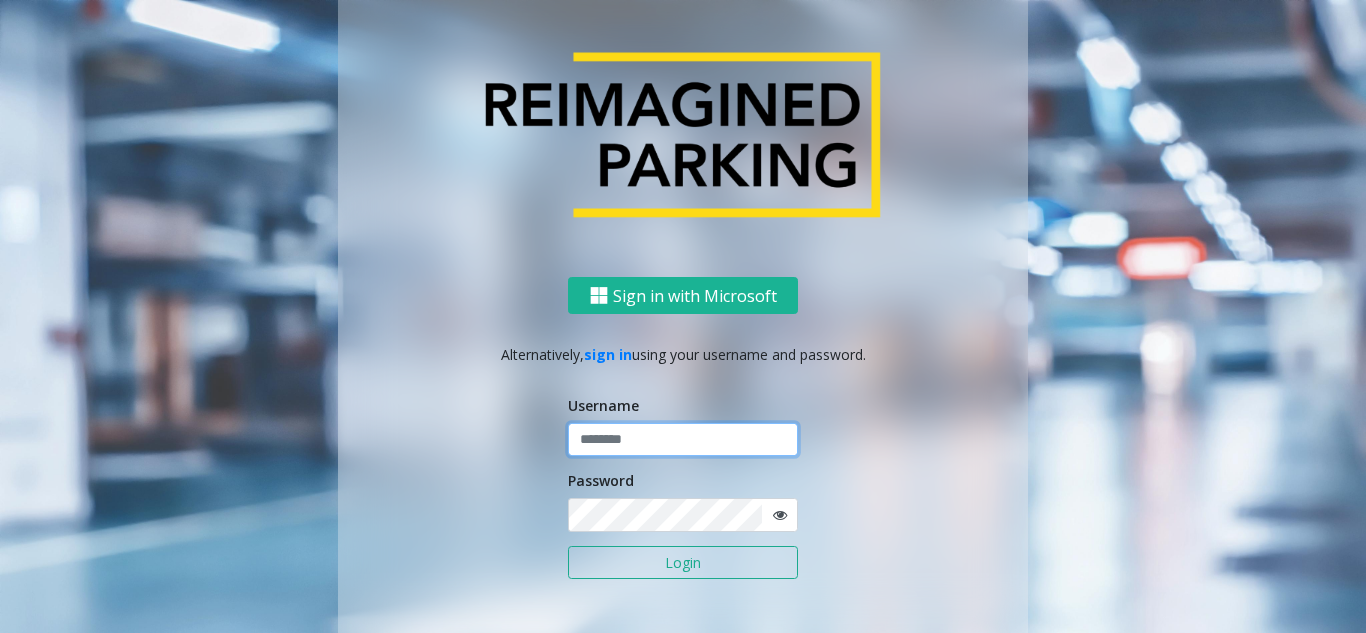 click 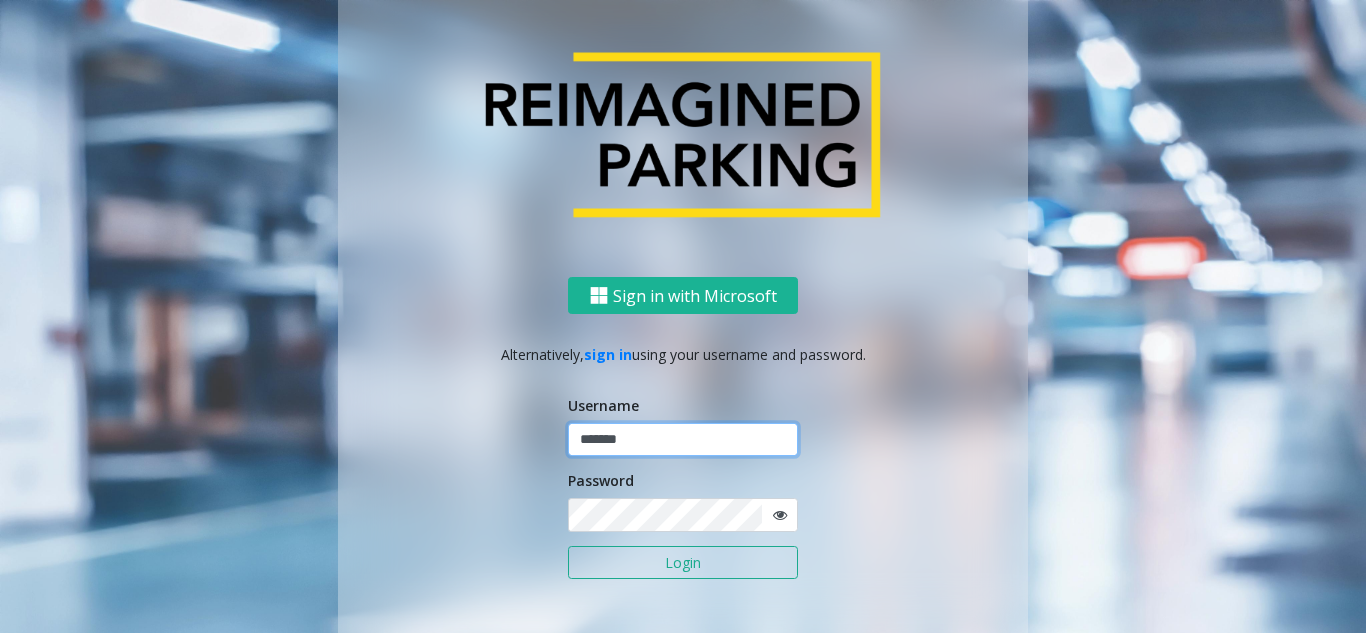 type on "*******" 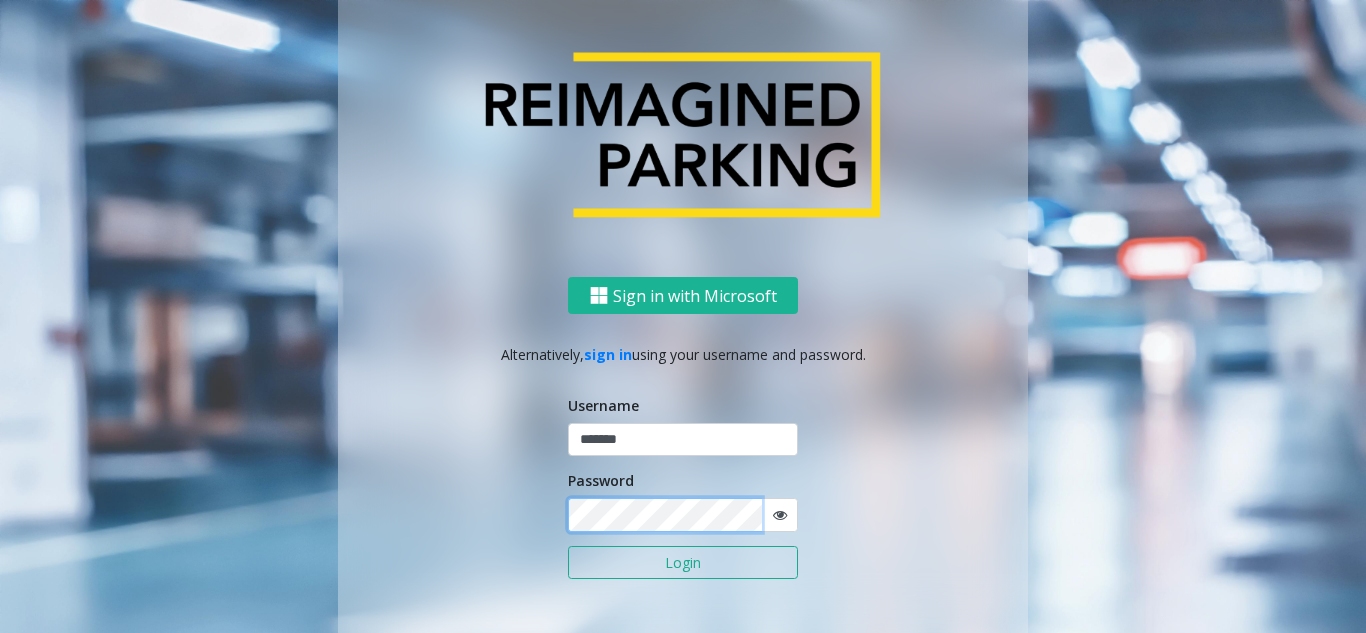 click on "Login" 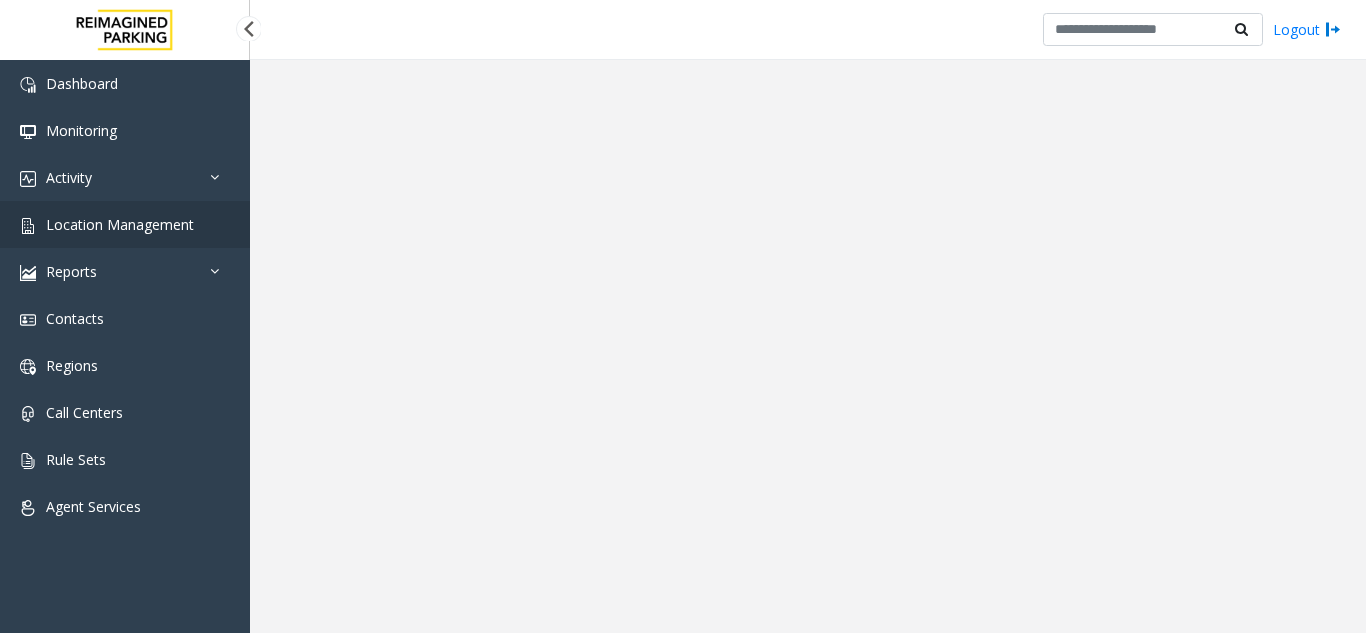 click on "Location Management" at bounding box center [125, 224] 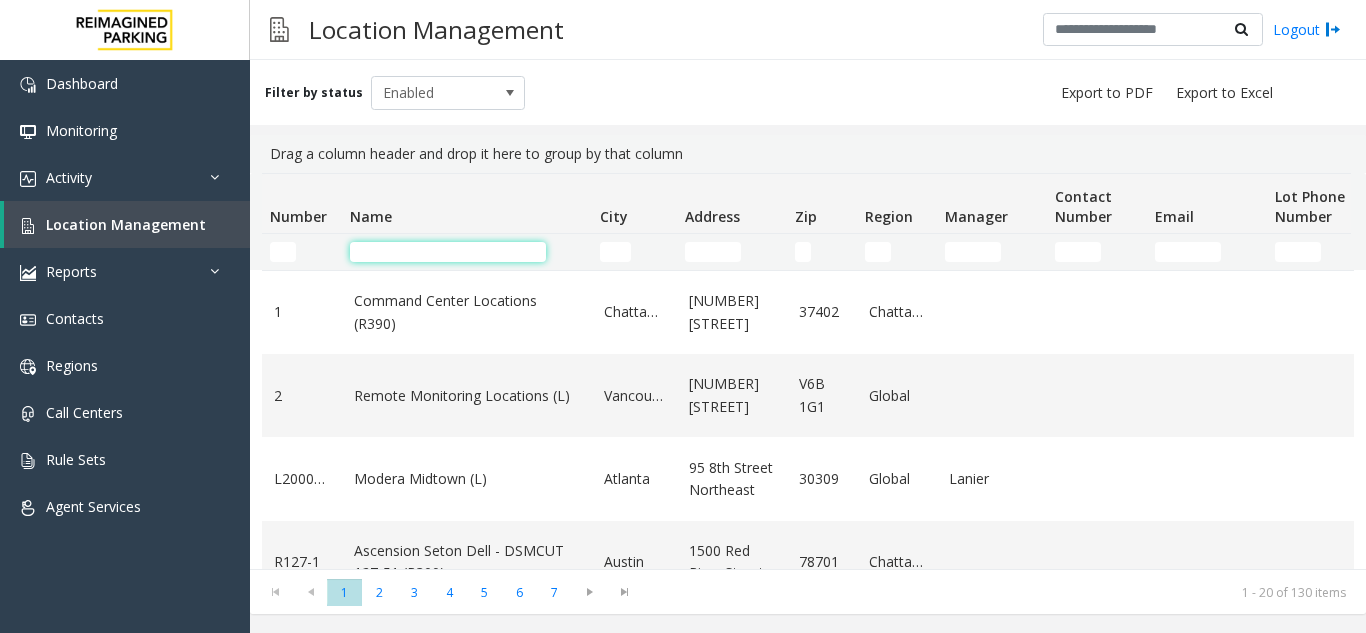 click 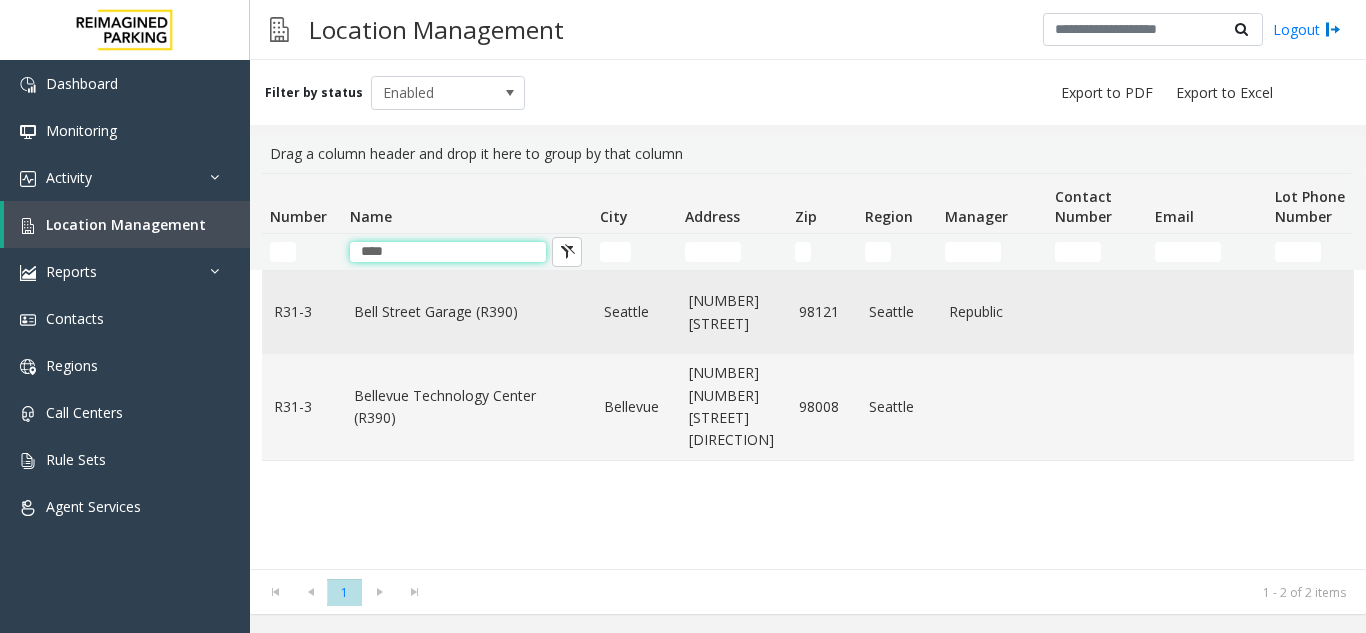 type on "****" 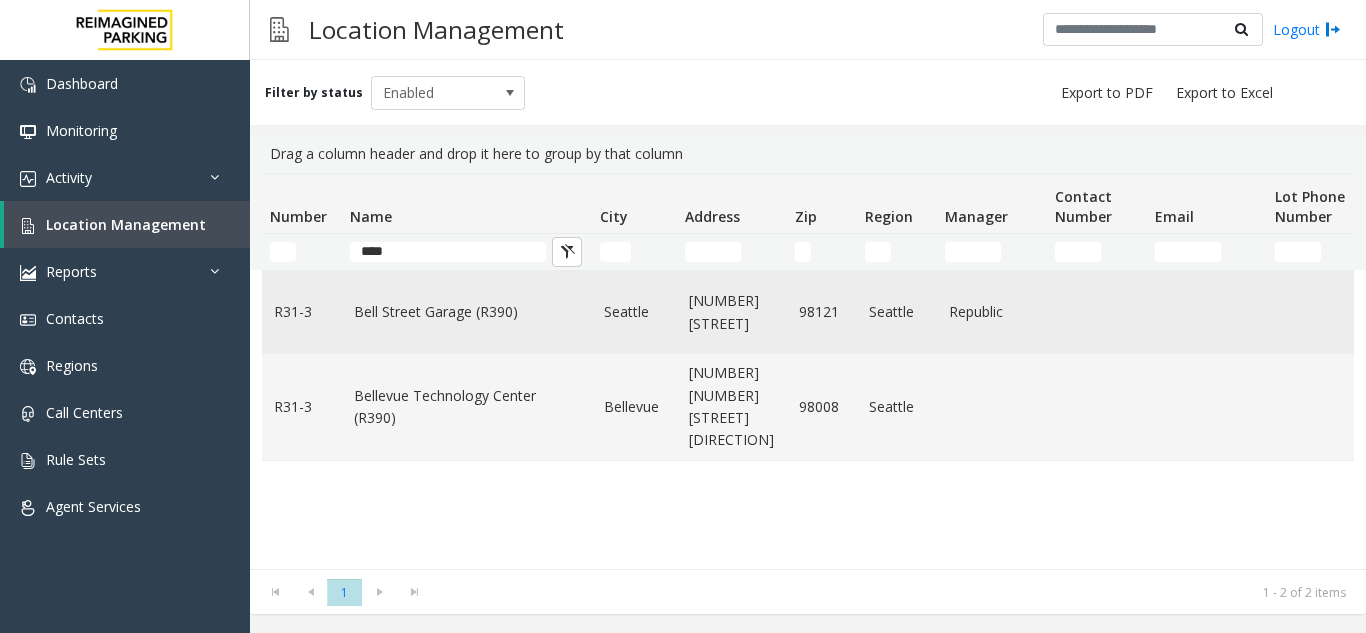 click on "Bell Street Garage (R390)" 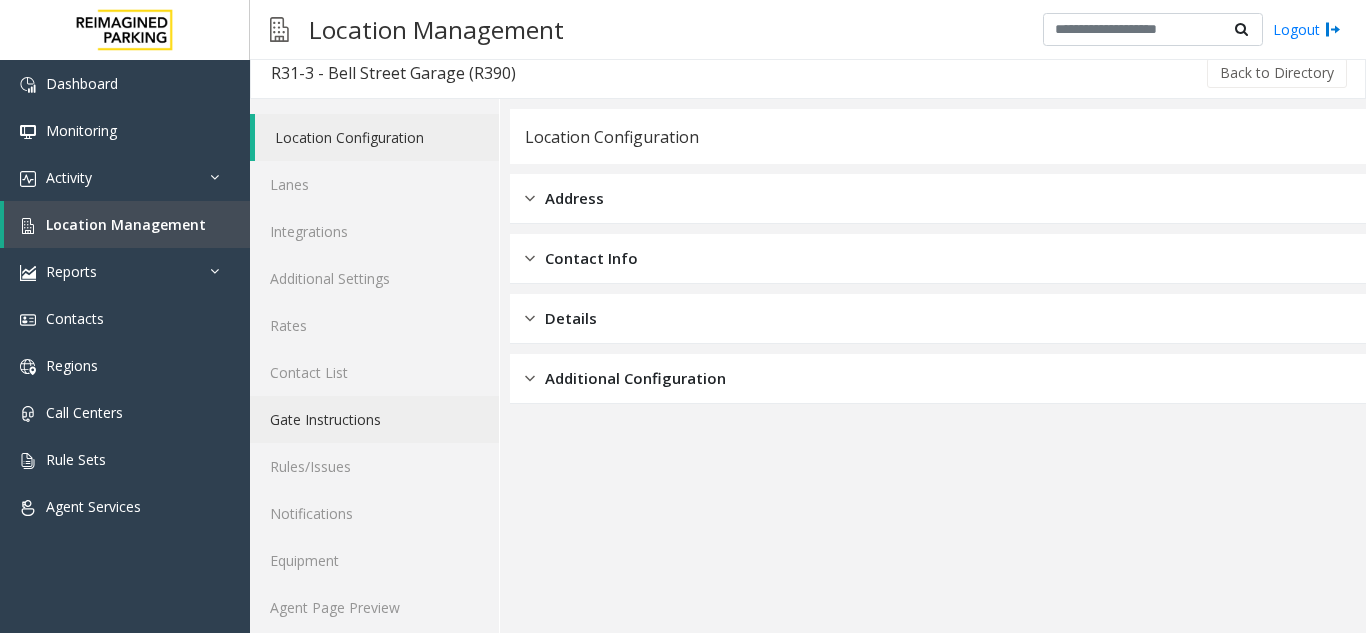 scroll, scrollTop: 26, scrollLeft: 0, axis: vertical 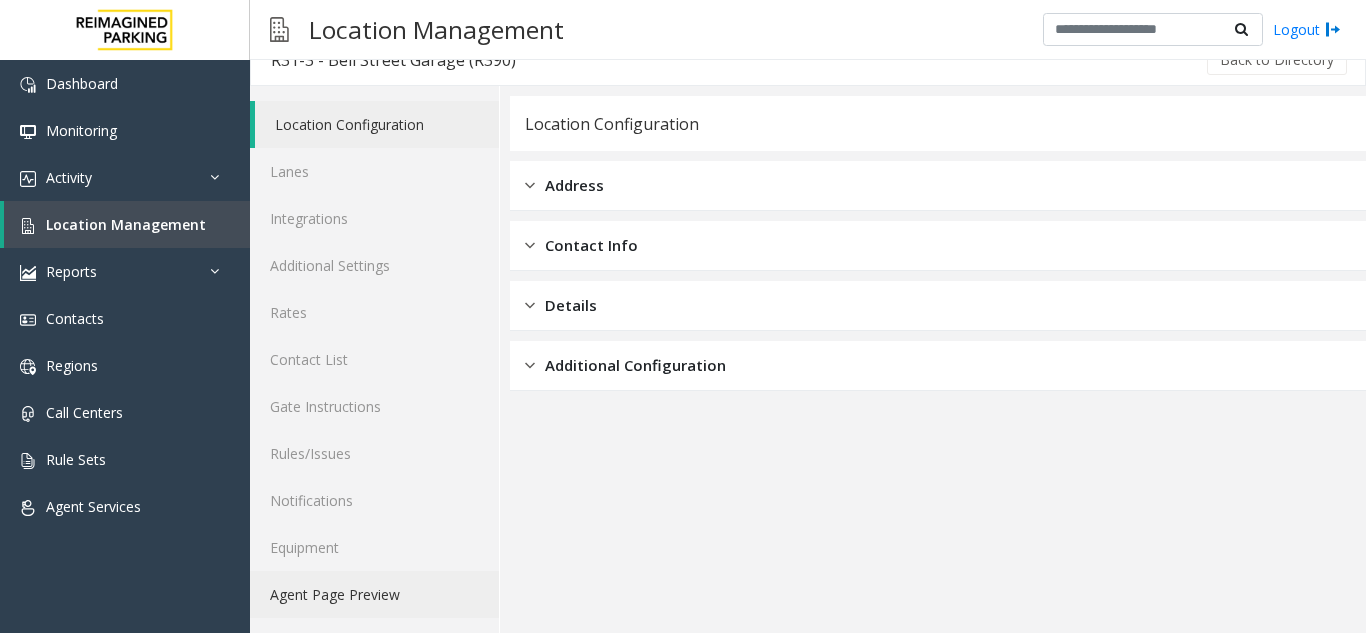 click on "Agent Page Preview" 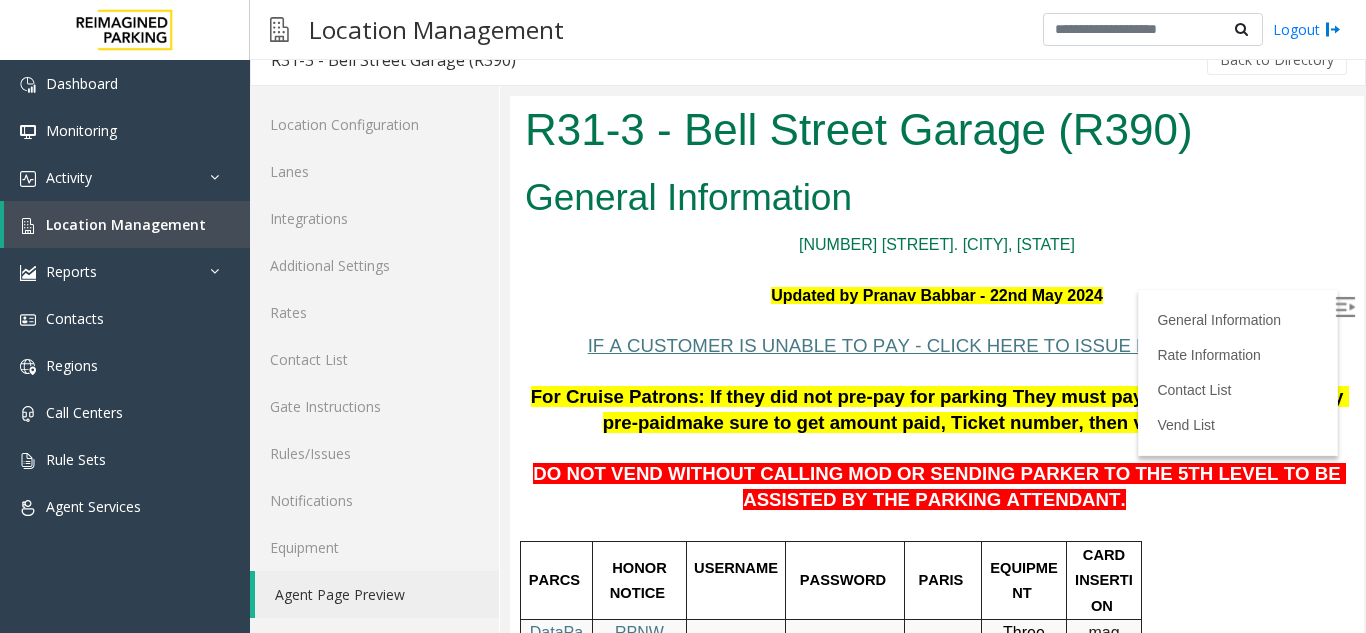 scroll, scrollTop: 0, scrollLeft: 0, axis: both 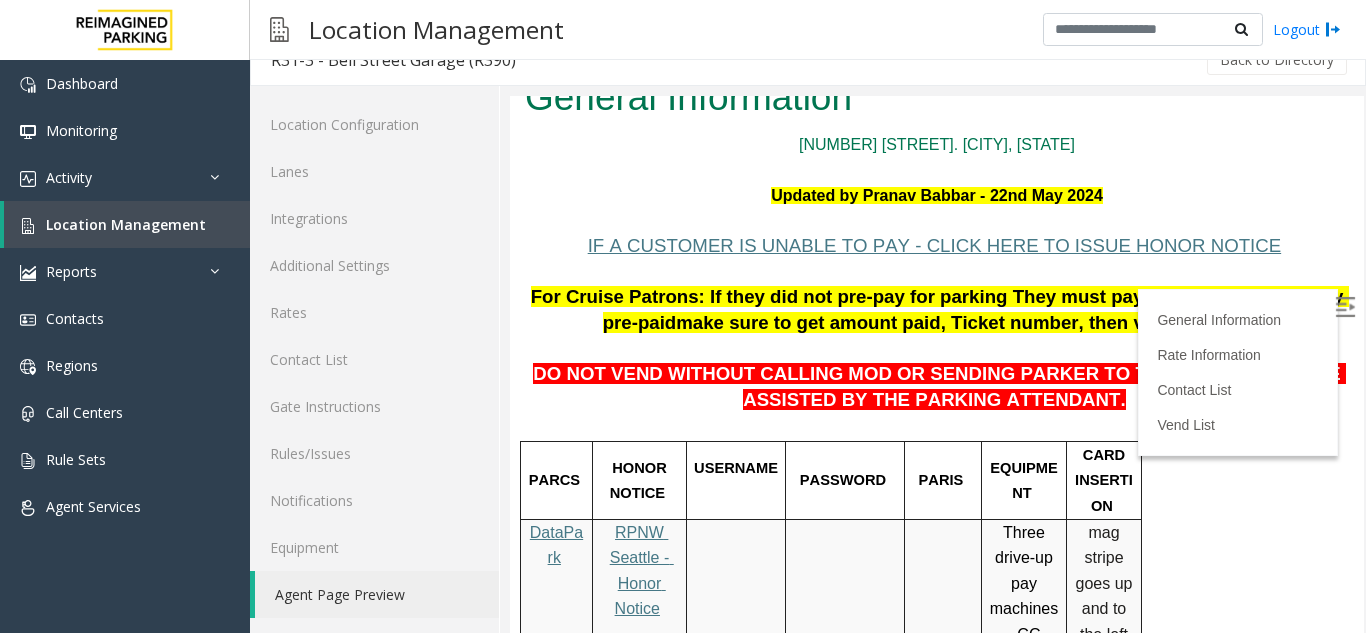 click on "IF A CUSTOMER IS UNABLE TO PAY - CLICK HERE TO ISSUE HONOR NOTICE" at bounding box center [937, 259] 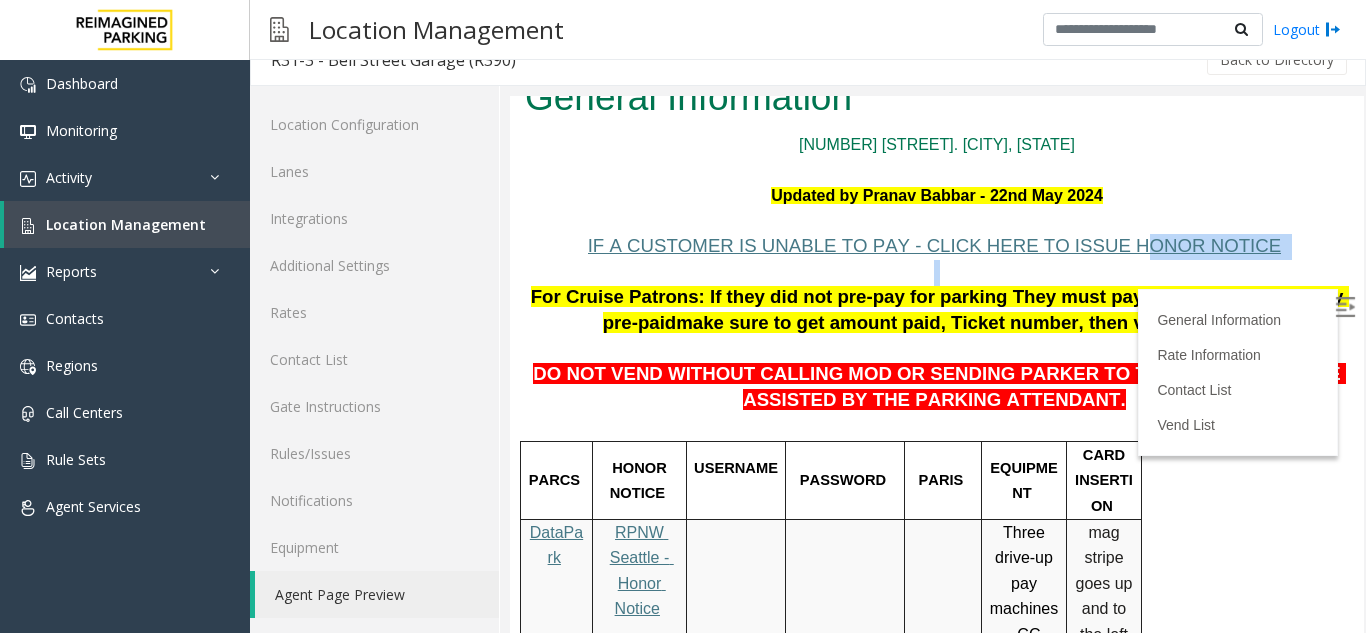 drag, startPoint x: 1088, startPoint y: 258, endPoint x: 943, endPoint y: 260, distance: 145.0138 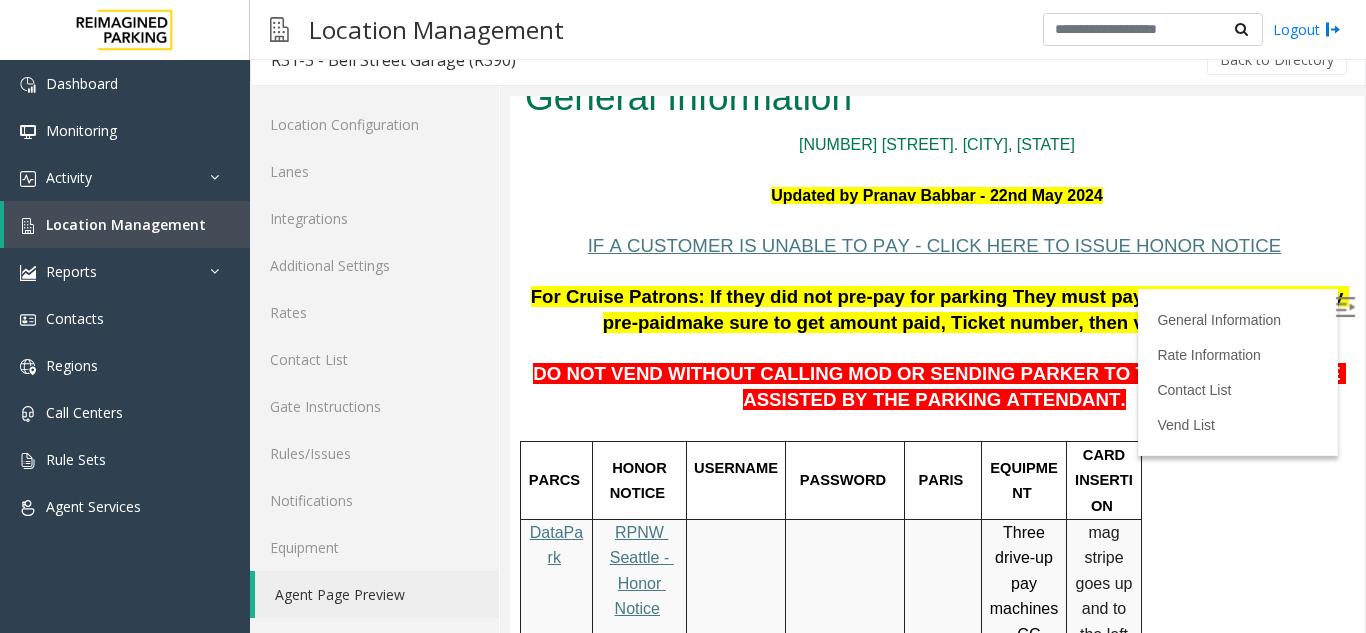 click at bounding box center (937, 222) 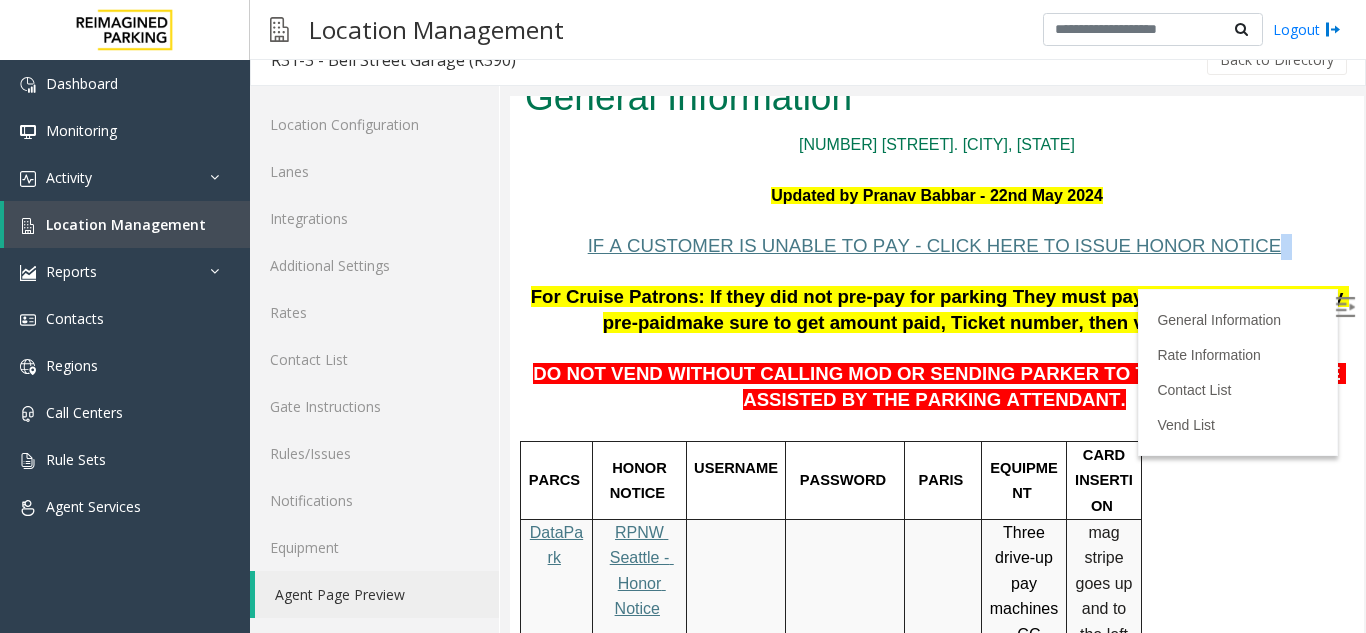drag, startPoint x: 1233, startPoint y: 249, endPoint x: 1193, endPoint y: 255, distance: 40.4475 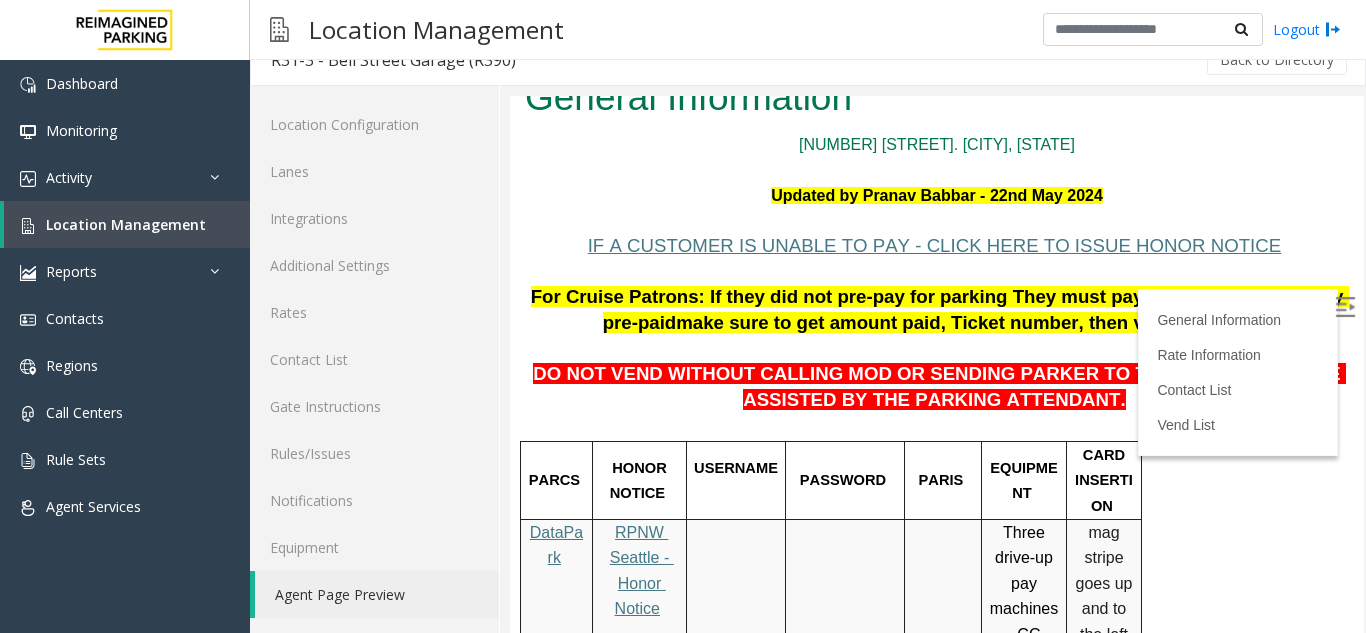 drag, startPoint x: 1132, startPoint y: 250, endPoint x: 1177, endPoint y: 249, distance: 45.01111 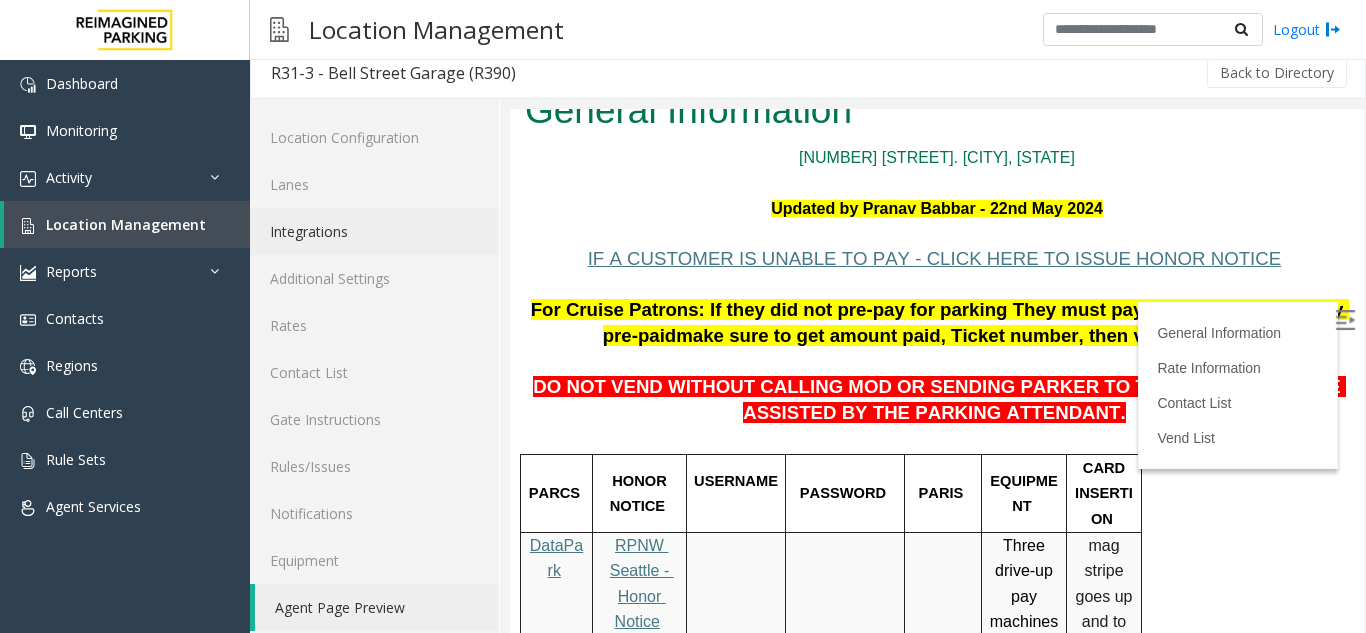 scroll, scrollTop: 0, scrollLeft: 0, axis: both 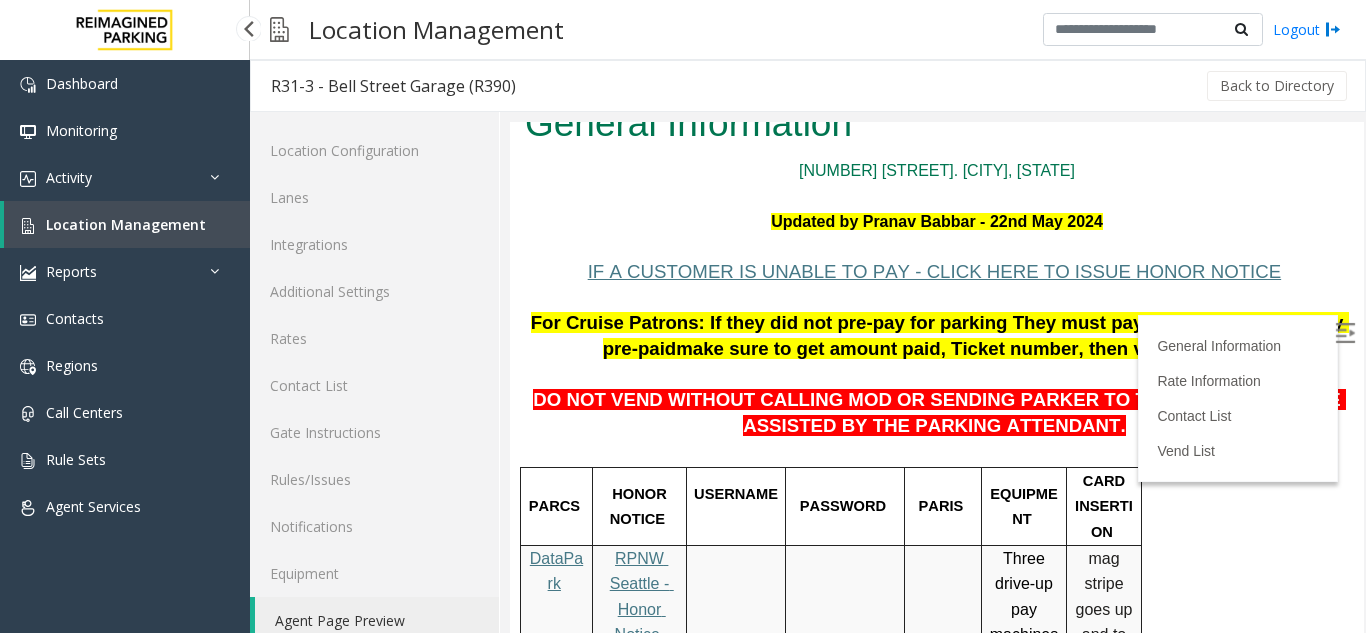 click on "Location Management" at bounding box center [127, 224] 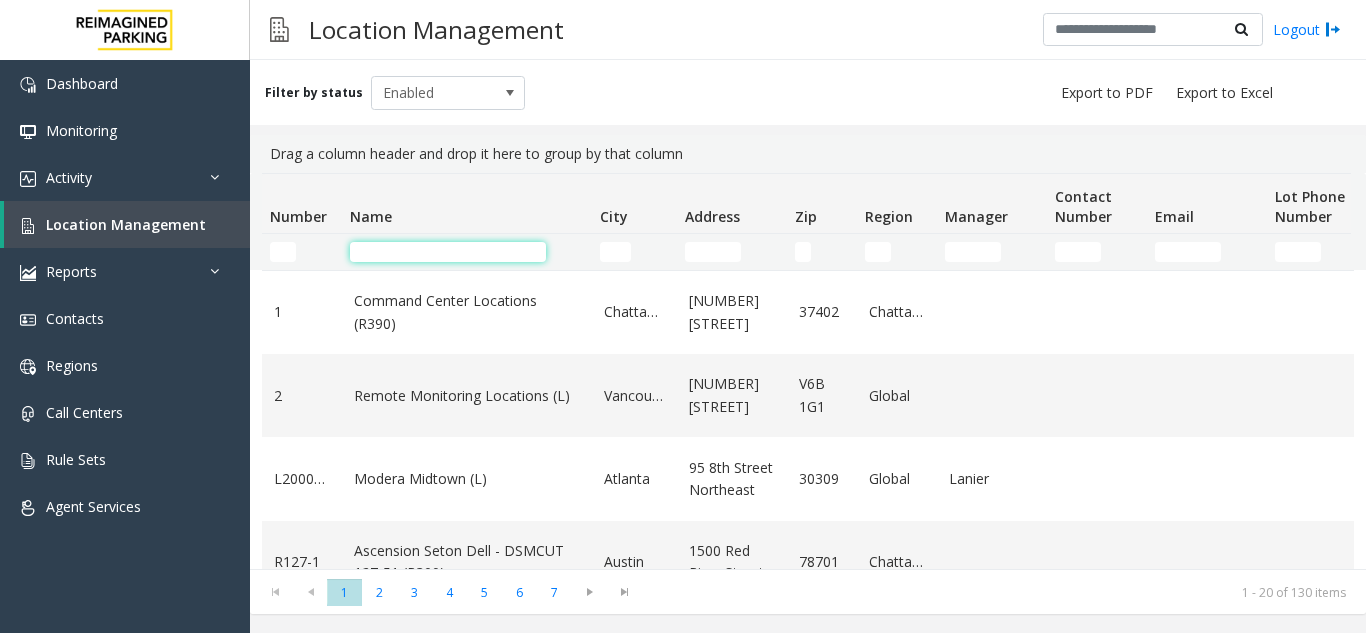 click 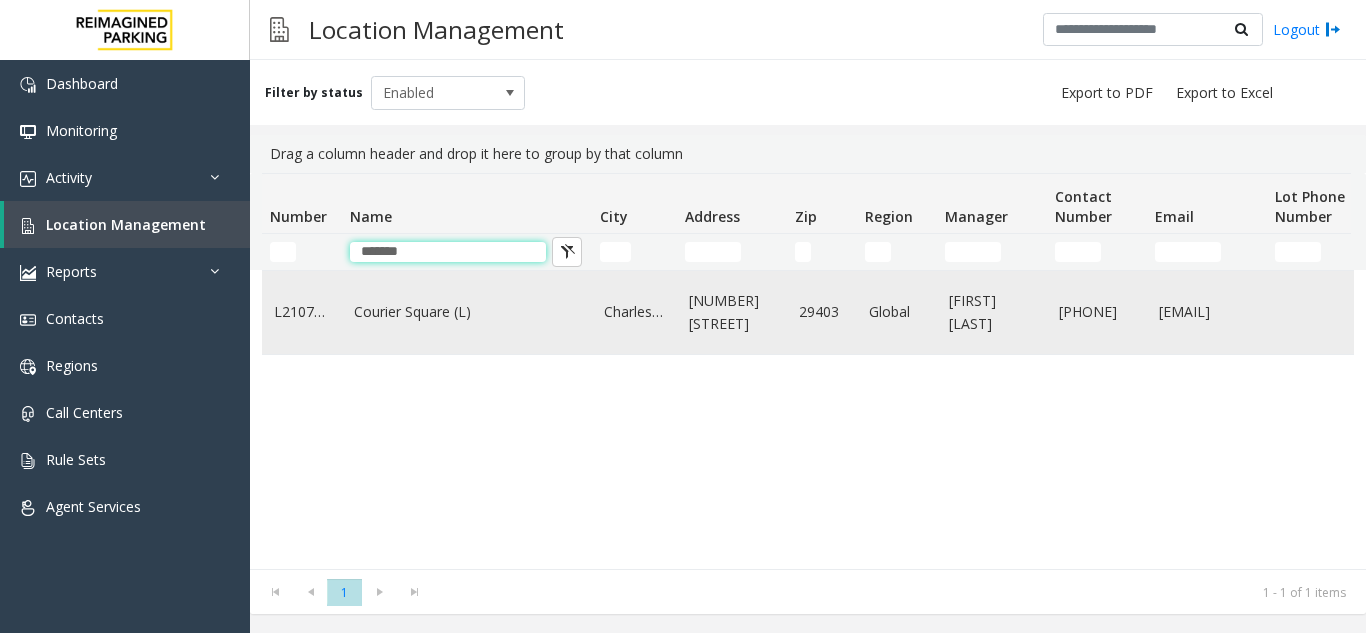 type on "*******" 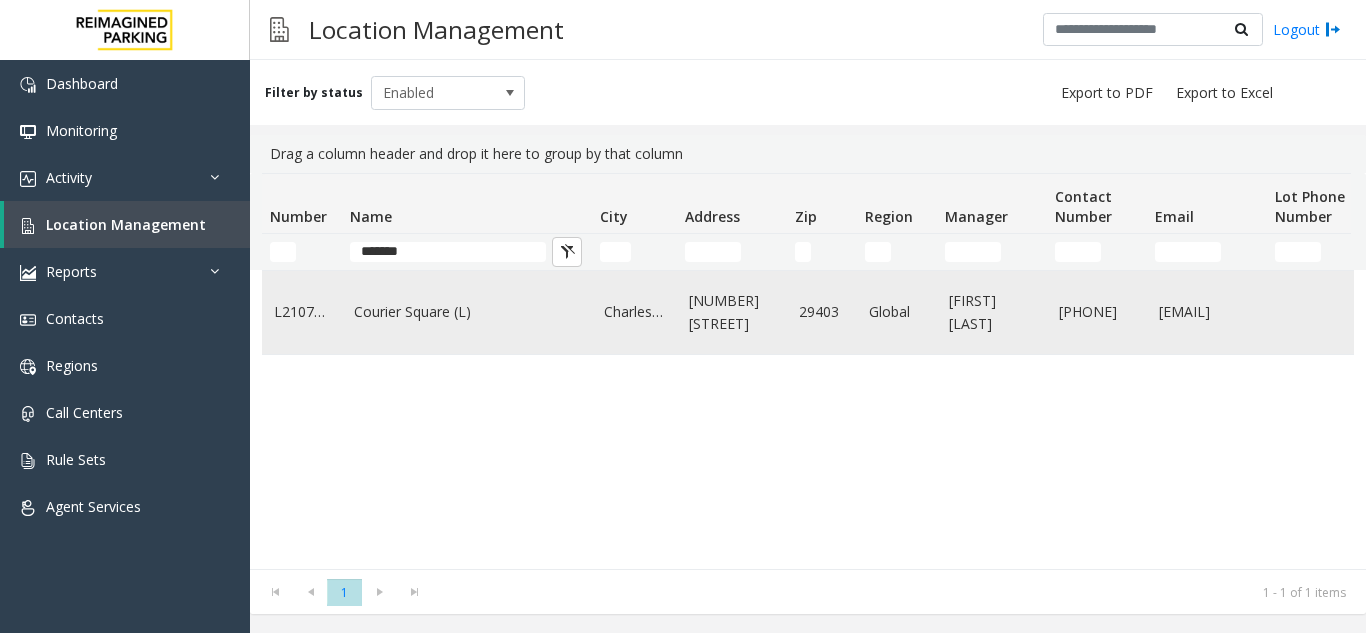 click on "Courier Square (L)" 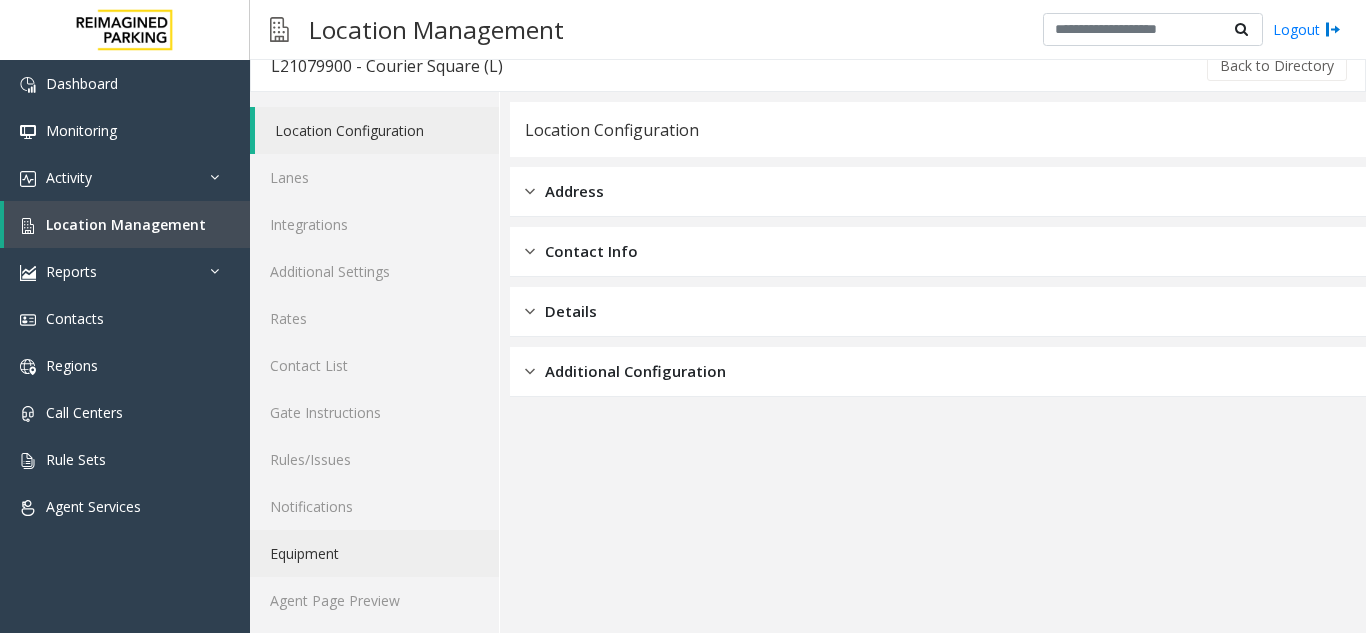 scroll, scrollTop: 26, scrollLeft: 0, axis: vertical 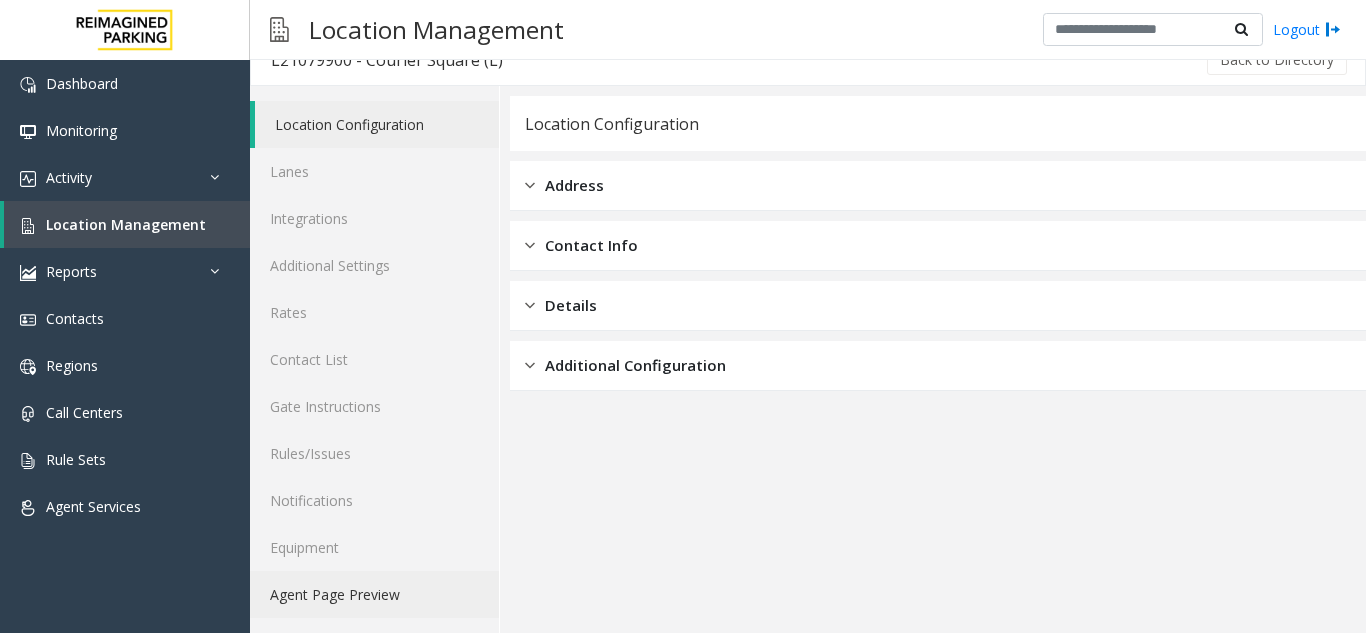 click on "Agent Page Preview" 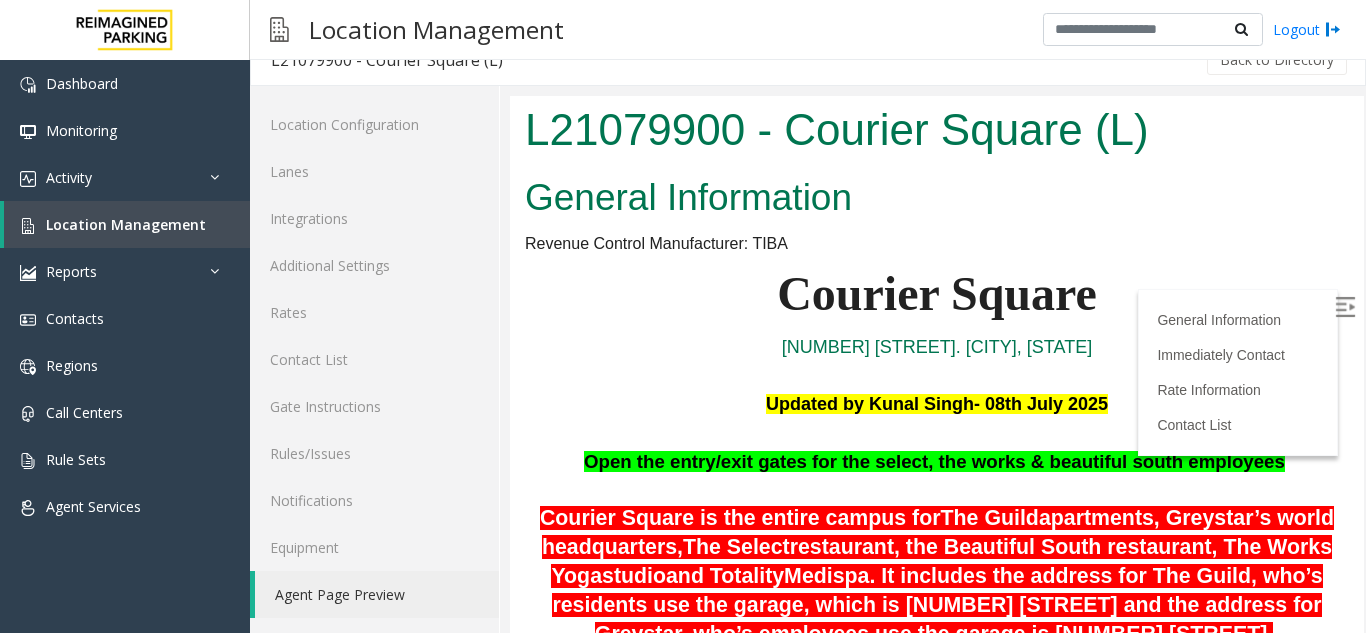 scroll, scrollTop: 0, scrollLeft: 0, axis: both 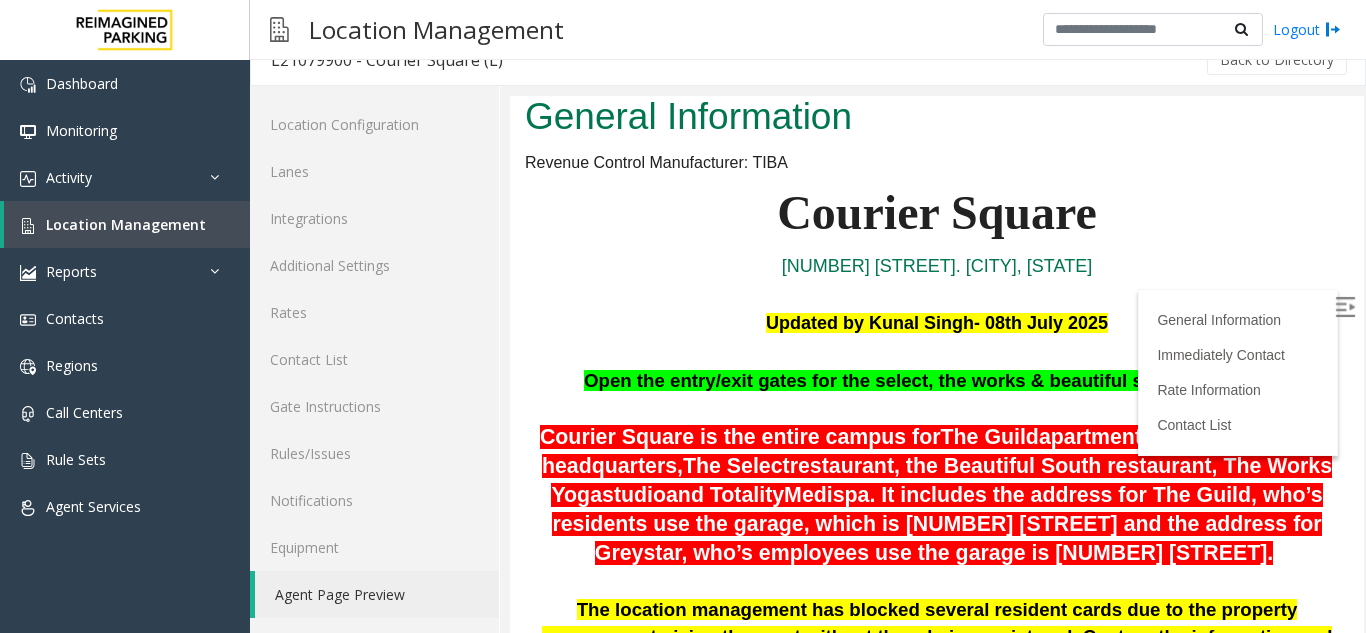 click on "Courier Square" at bounding box center (937, 213) 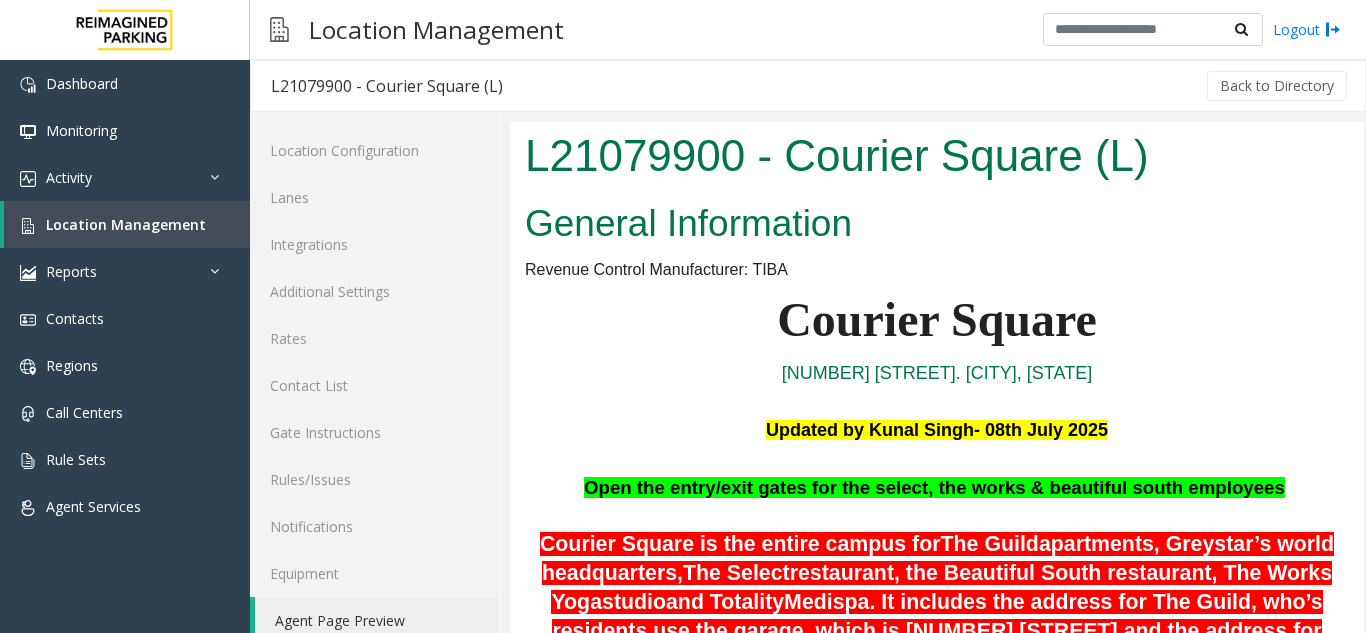 scroll, scrollTop: 0, scrollLeft: 0, axis: both 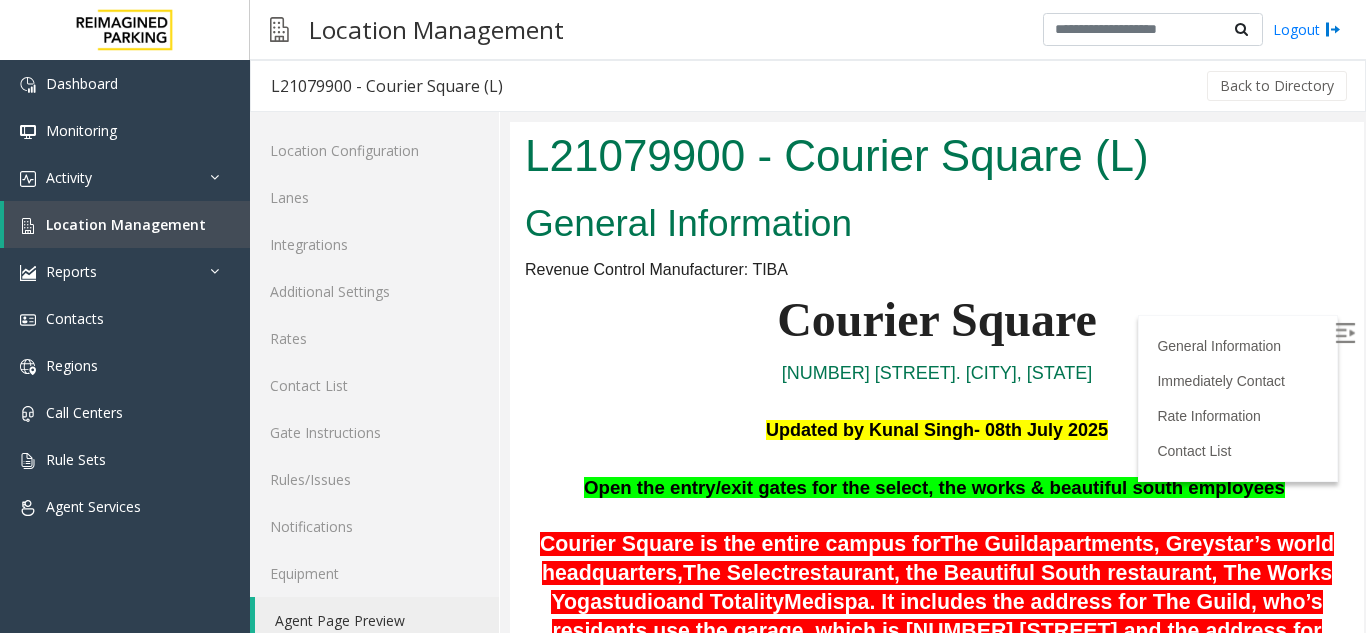 drag, startPoint x: 510, startPoint y: 122, endPoint x: 1304, endPoint y: 147, distance: 794.3935 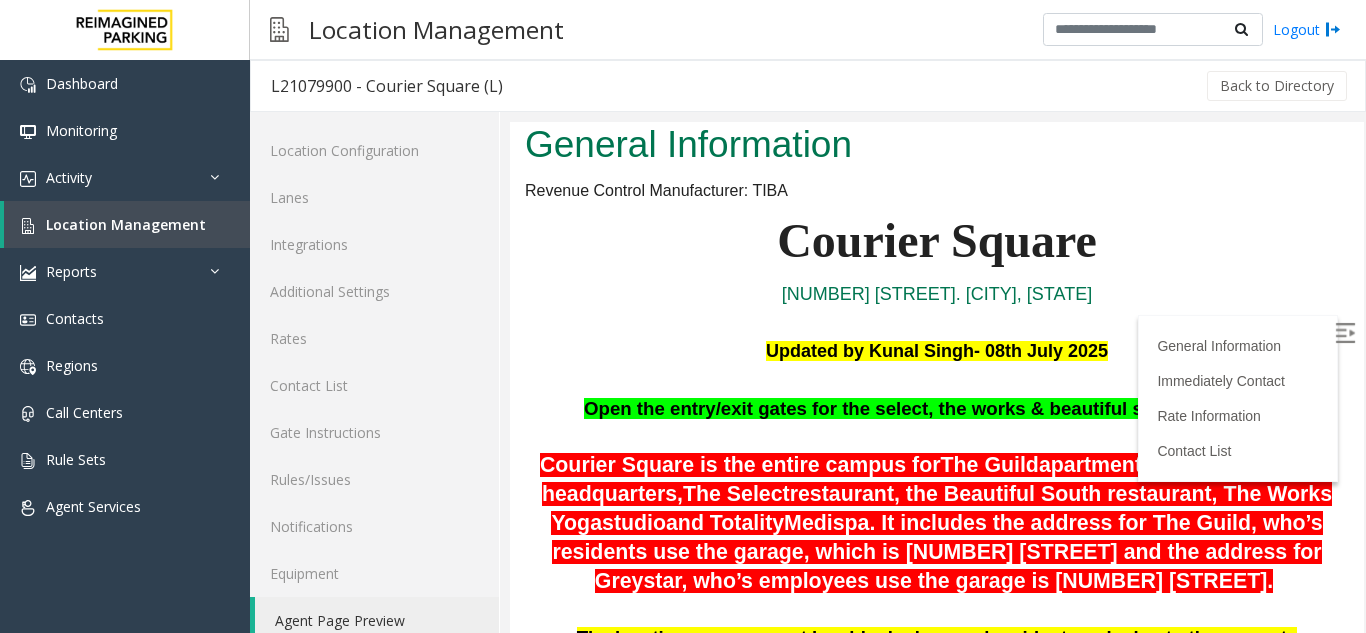scroll, scrollTop: 200, scrollLeft: 0, axis: vertical 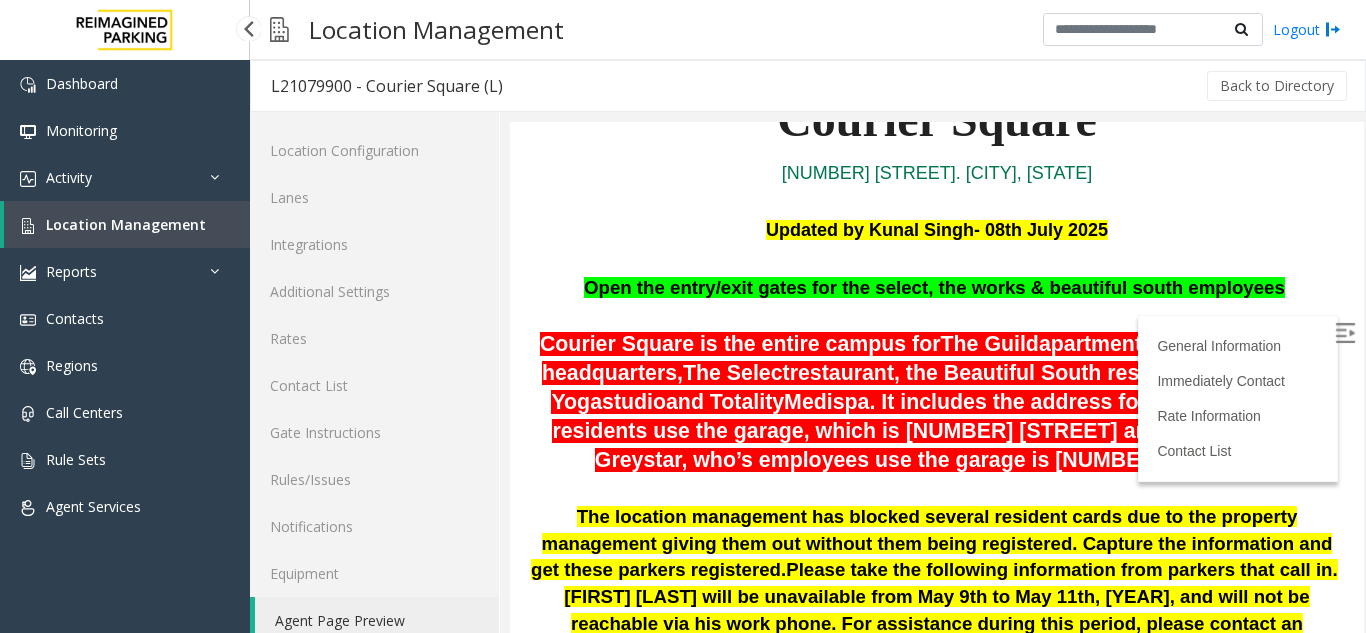 drag, startPoint x: 192, startPoint y: 231, endPoint x: 190, endPoint y: 208, distance: 23.086792 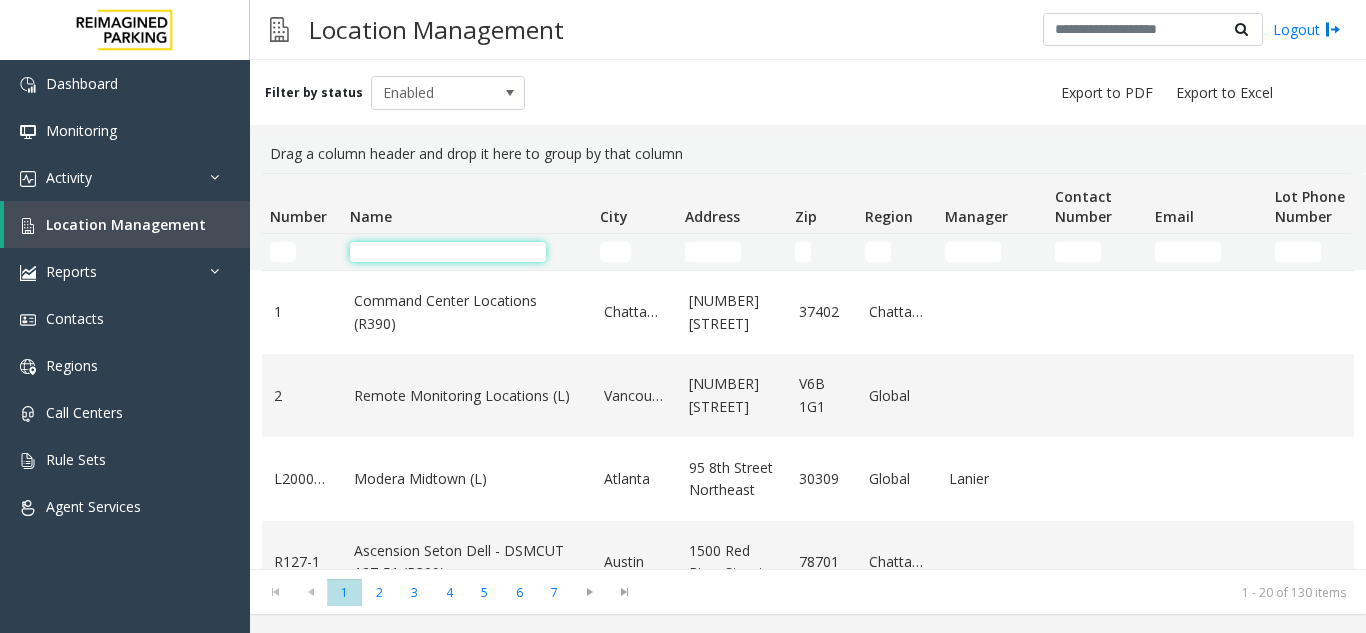 drag, startPoint x: 368, startPoint y: 262, endPoint x: 362, endPoint y: 251, distance: 12.529964 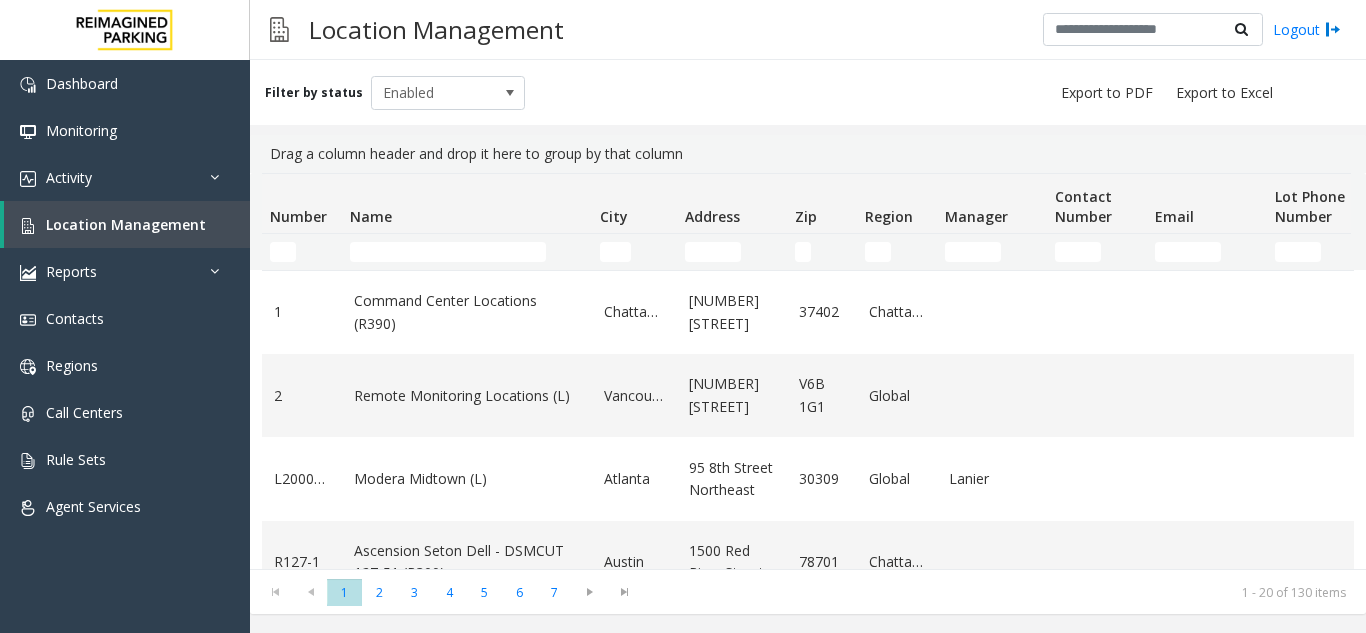 drag, startPoint x: 359, startPoint y: 251, endPoint x: 348, endPoint y: 250, distance: 11.045361 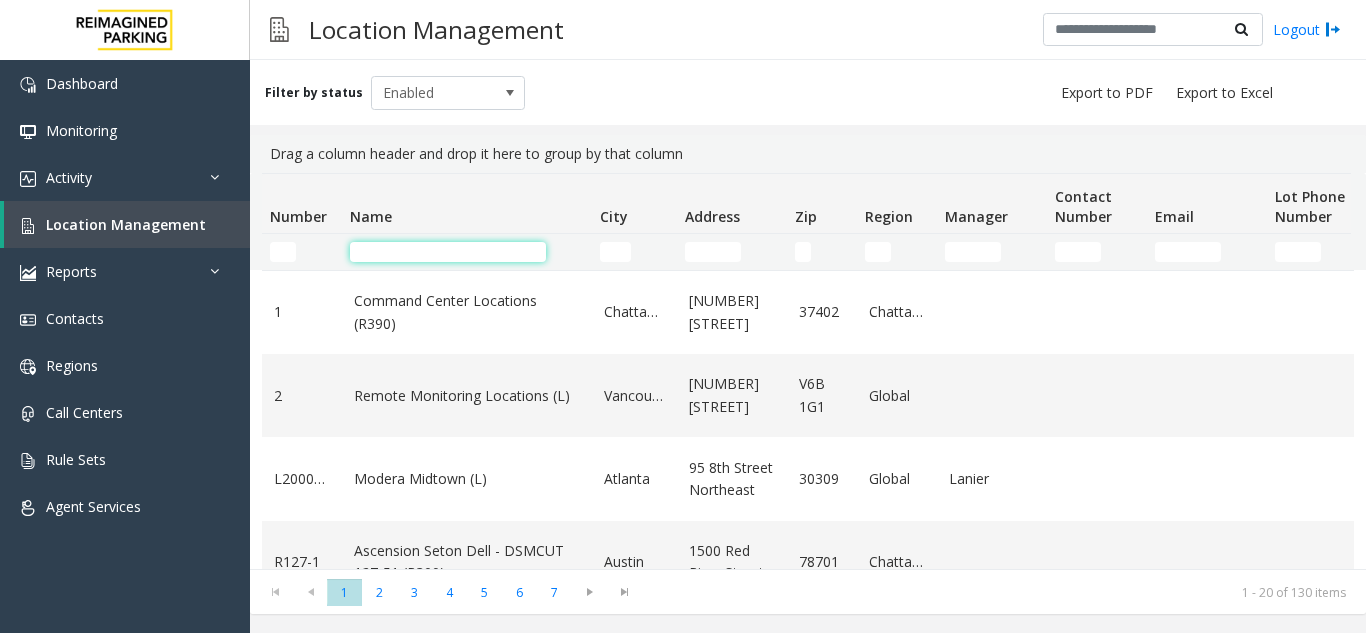 click 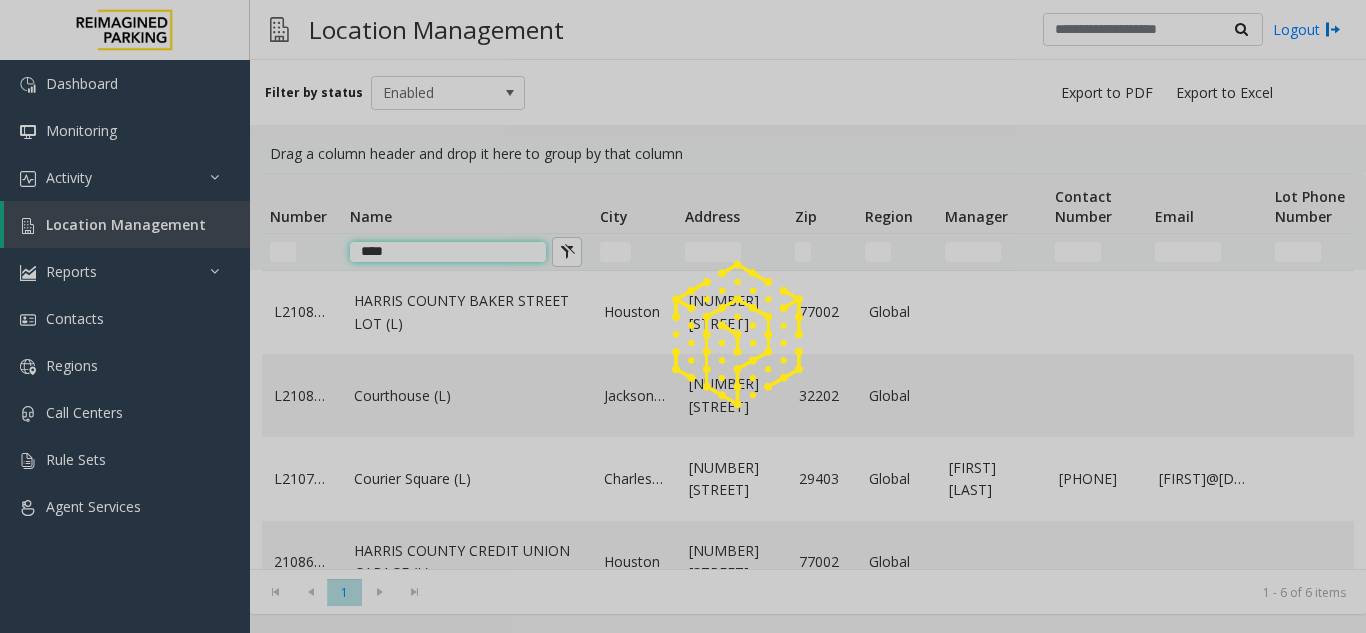 type on "*****" 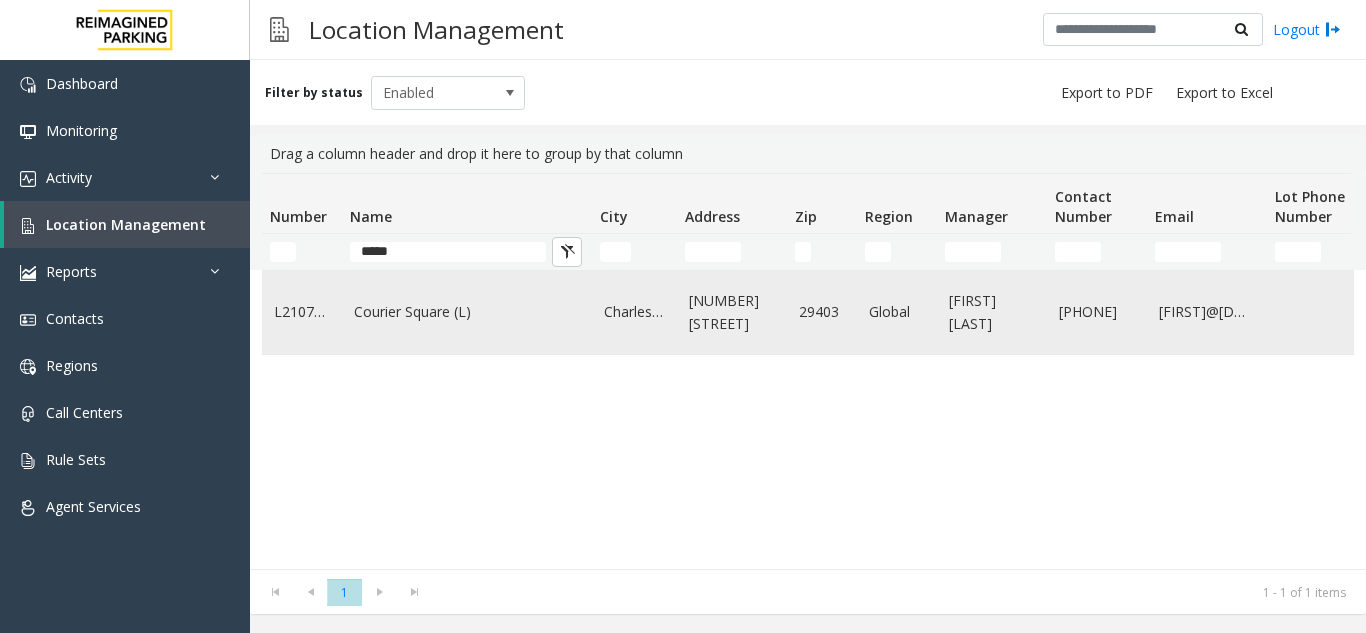 click on "Courier Square (L)" 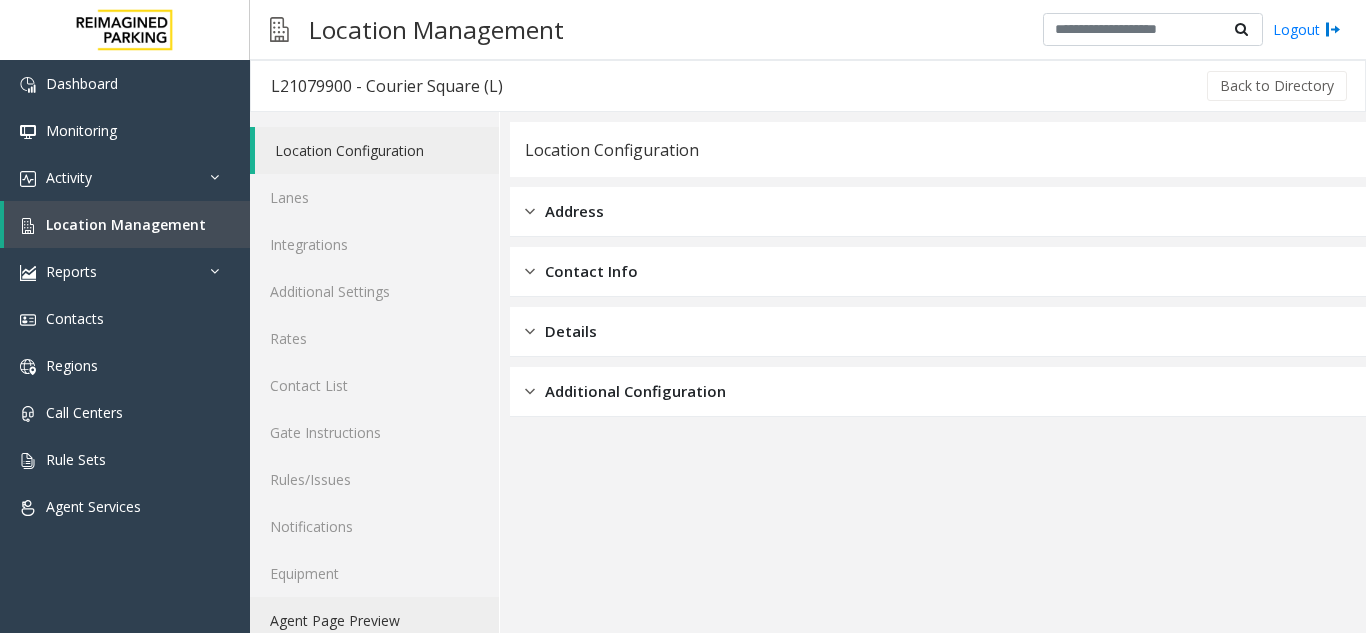 drag, startPoint x: 453, startPoint y: 309, endPoint x: 328, endPoint y: 623, distance: 337.96597 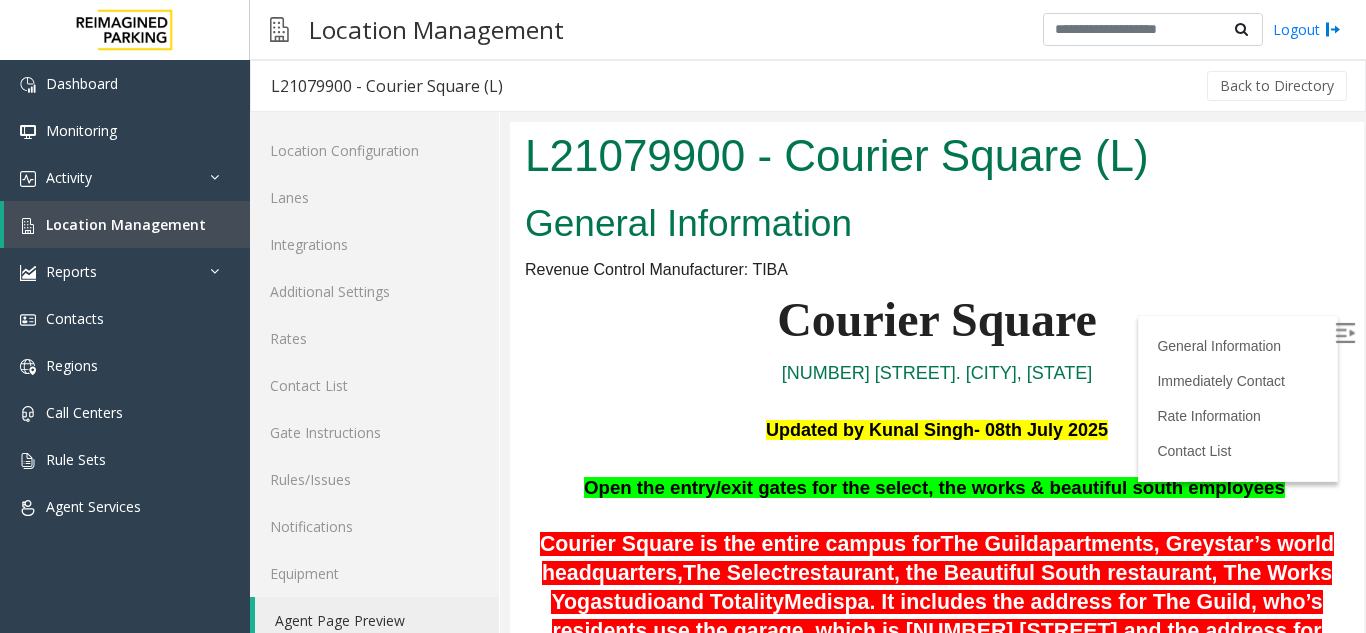 scroll, scrollTop: 0, scrollLeft: 0, axis: both 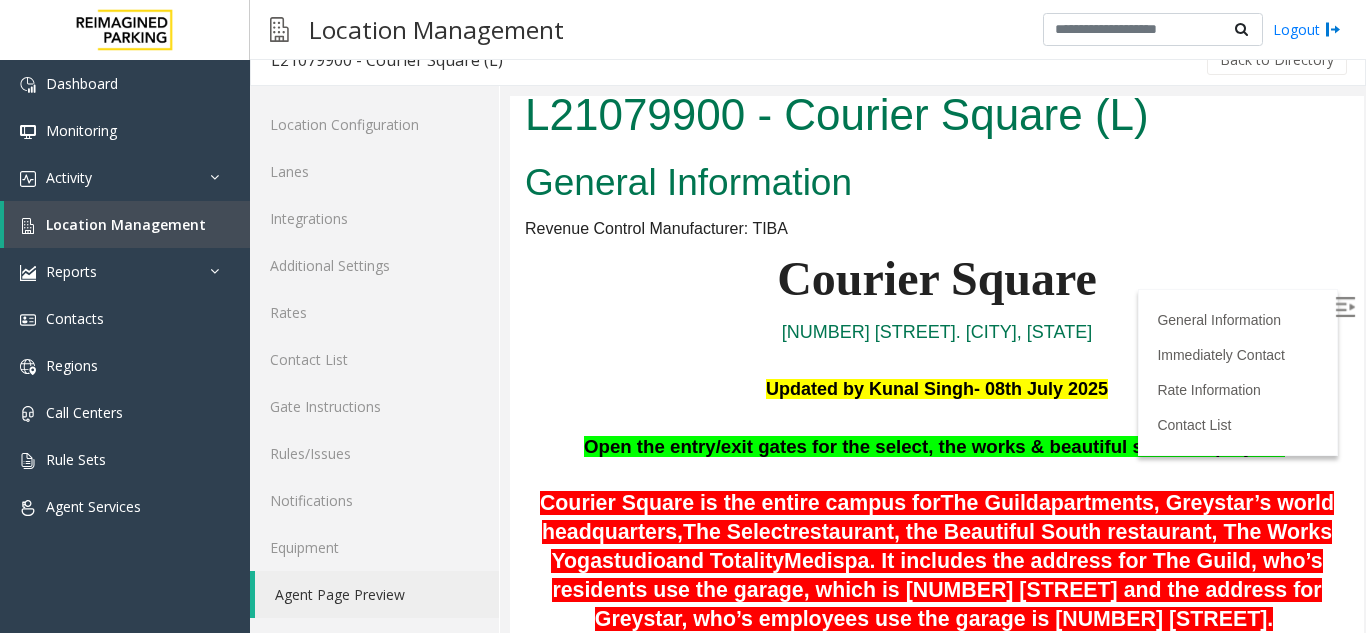 drag, startPoint x: 1339, startPoint y: 168, endPoint x: 956, endPoint y: 189, distance: 383.5753 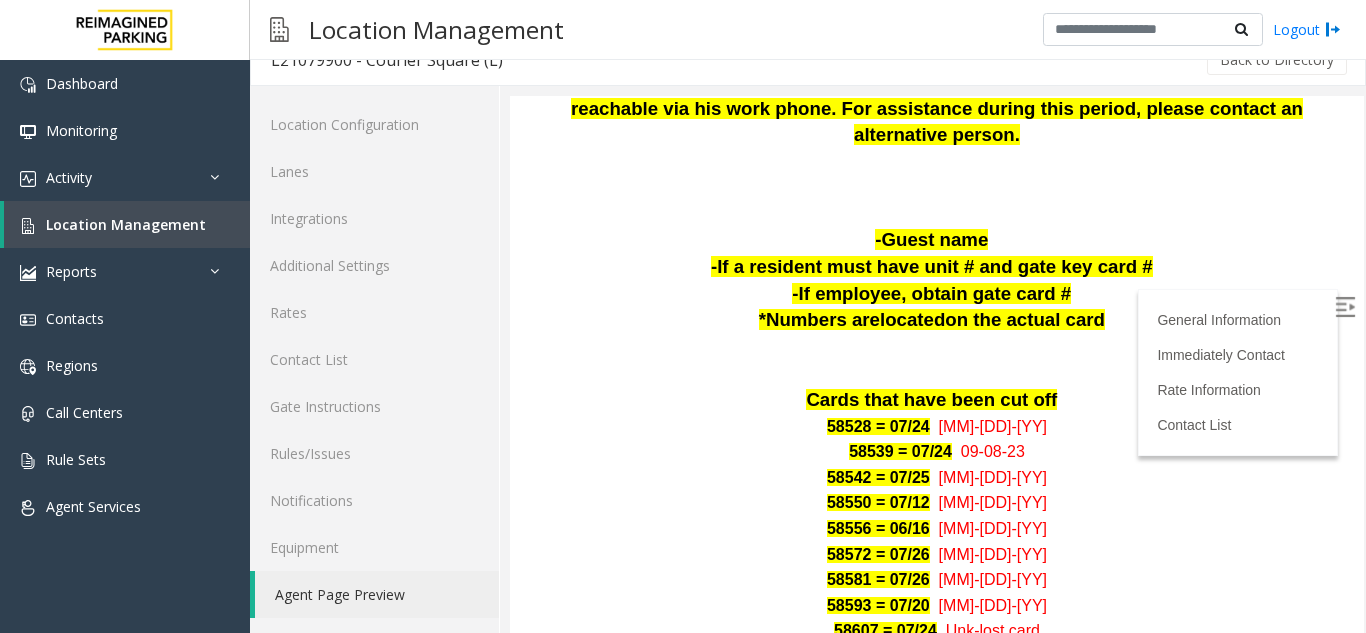 drag, startPoint x: 1341, startPoint y: 167, endPoint x: 1861, endPoint y: 304, distance: 537.7444 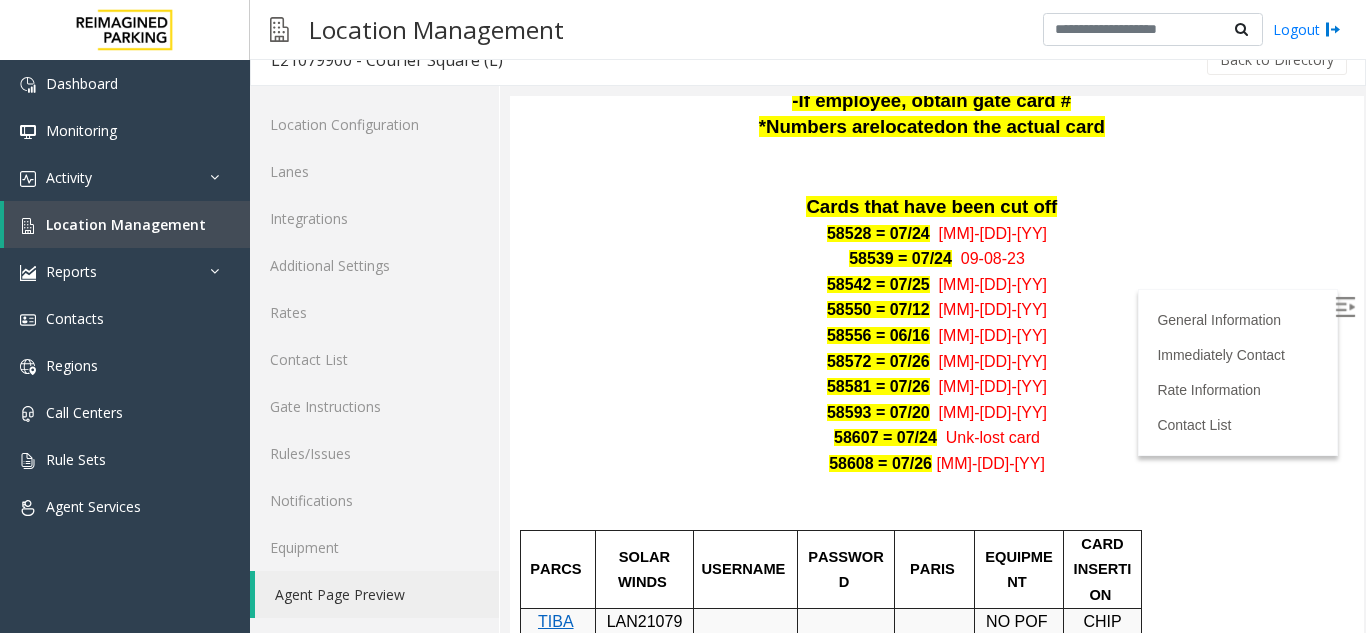 scroll, scrollTop: 1296, scrollLeft: 0, axis: vertical 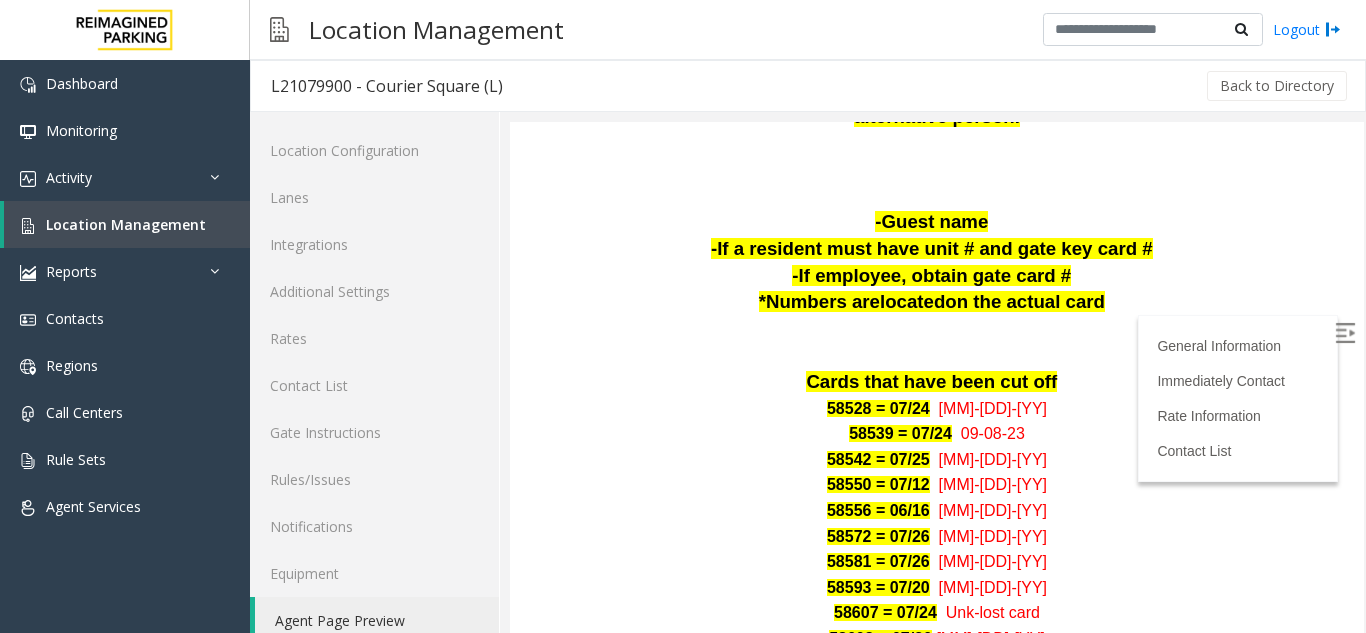 drag, startPoint x: 1338, startPoint y: 255, endPoint x: 530, endPoint y: 258, distance: 808.00555 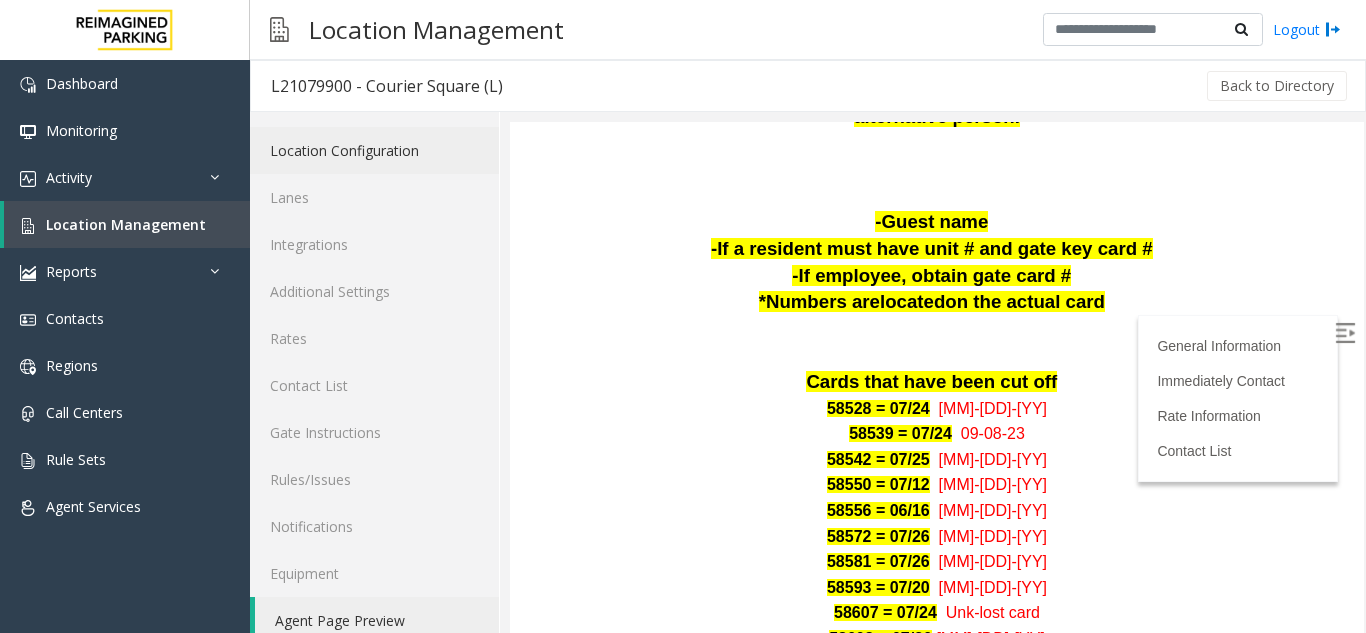 click on "Location Configuration" 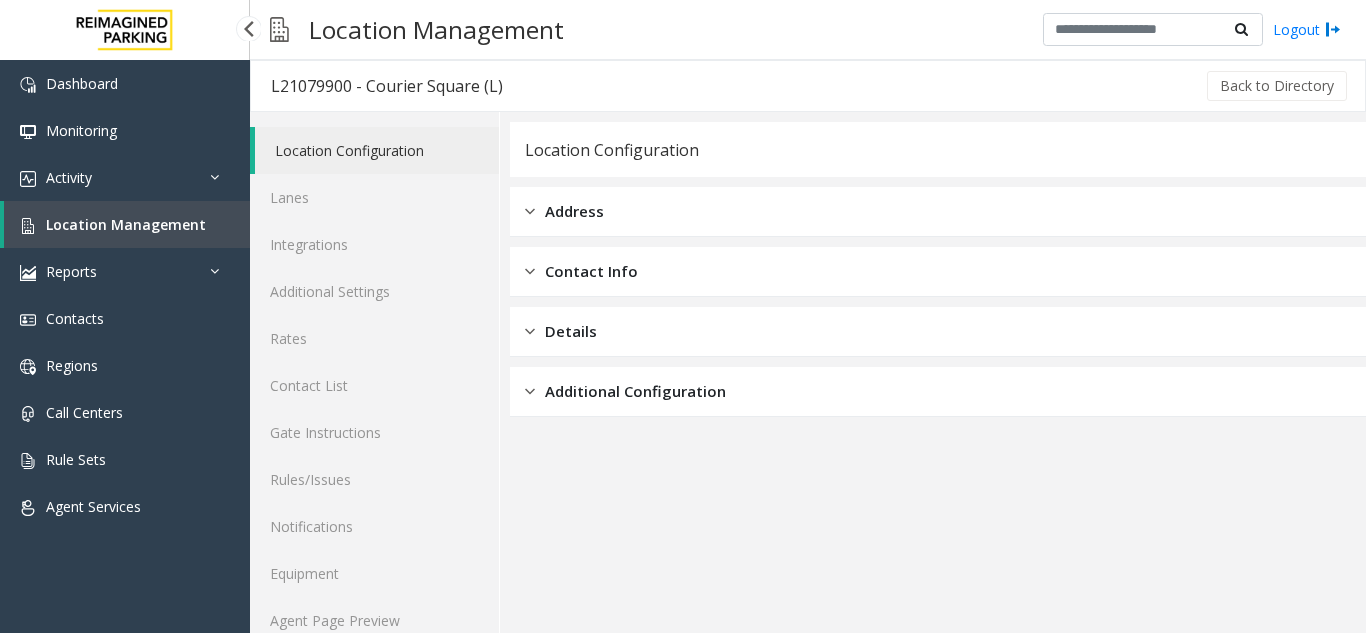 click on "Location Management" at bounding box center [126, 224] 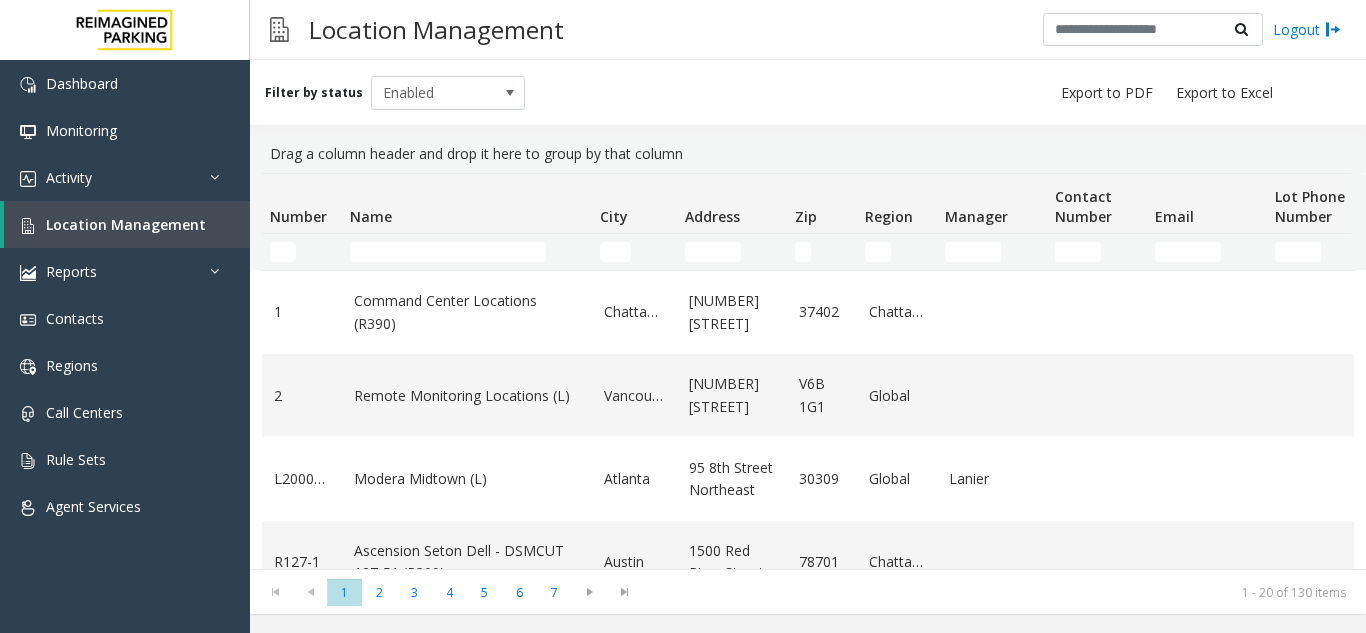 click 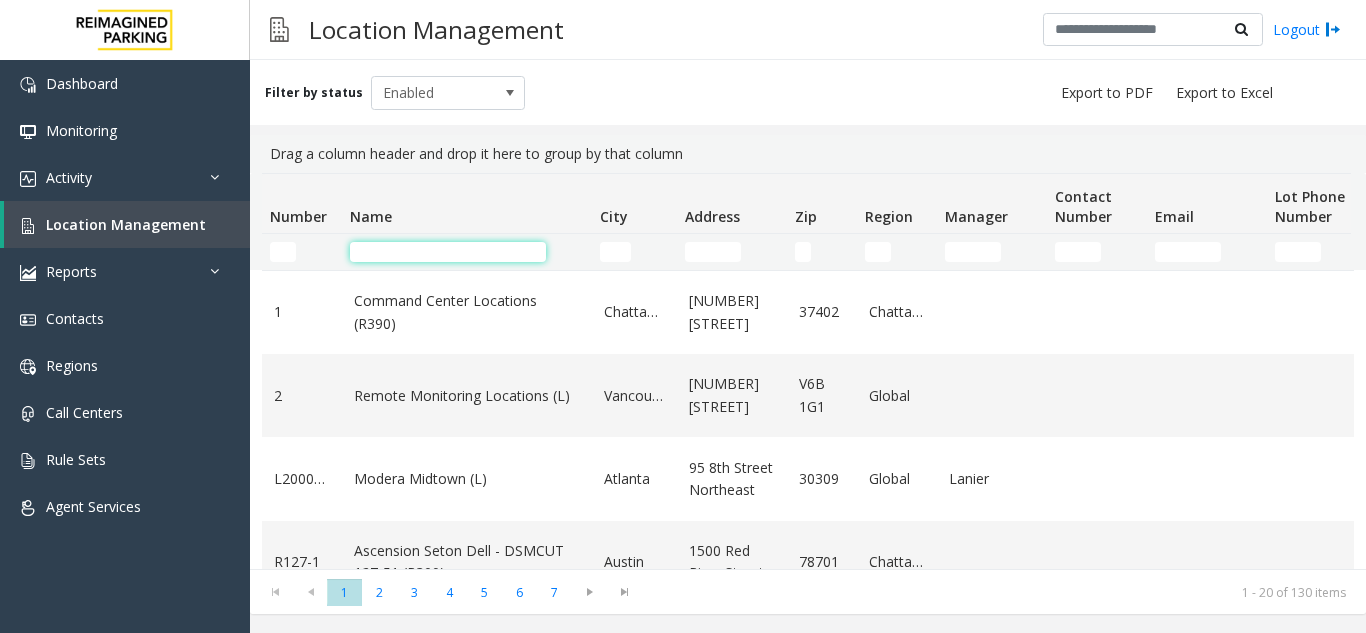 drag, startPoint x: 1365, startPoint y: 303, endPoint x: 465, endPoint y: 258, distance: 901.12427 